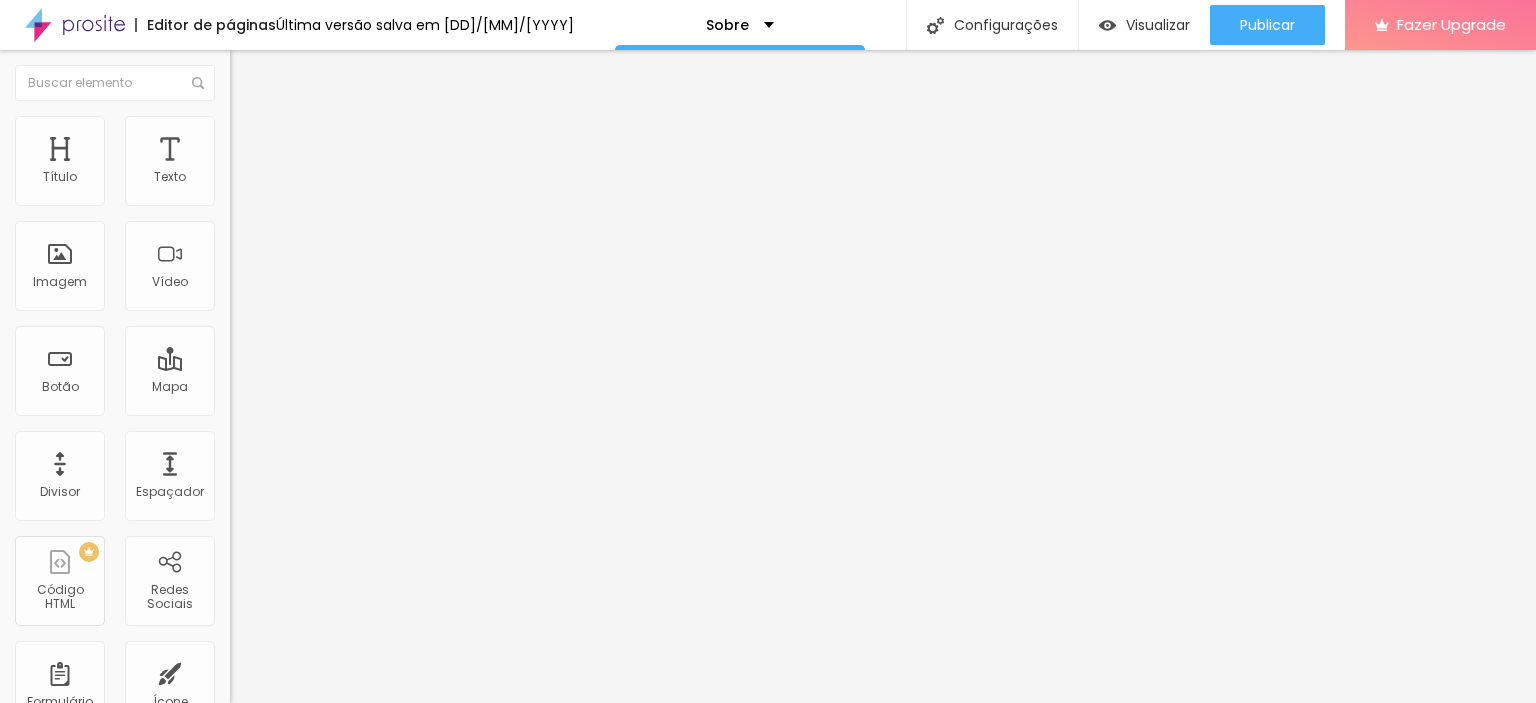 scroll, scrollTop: 0, scrollLeft: 0, axis: both 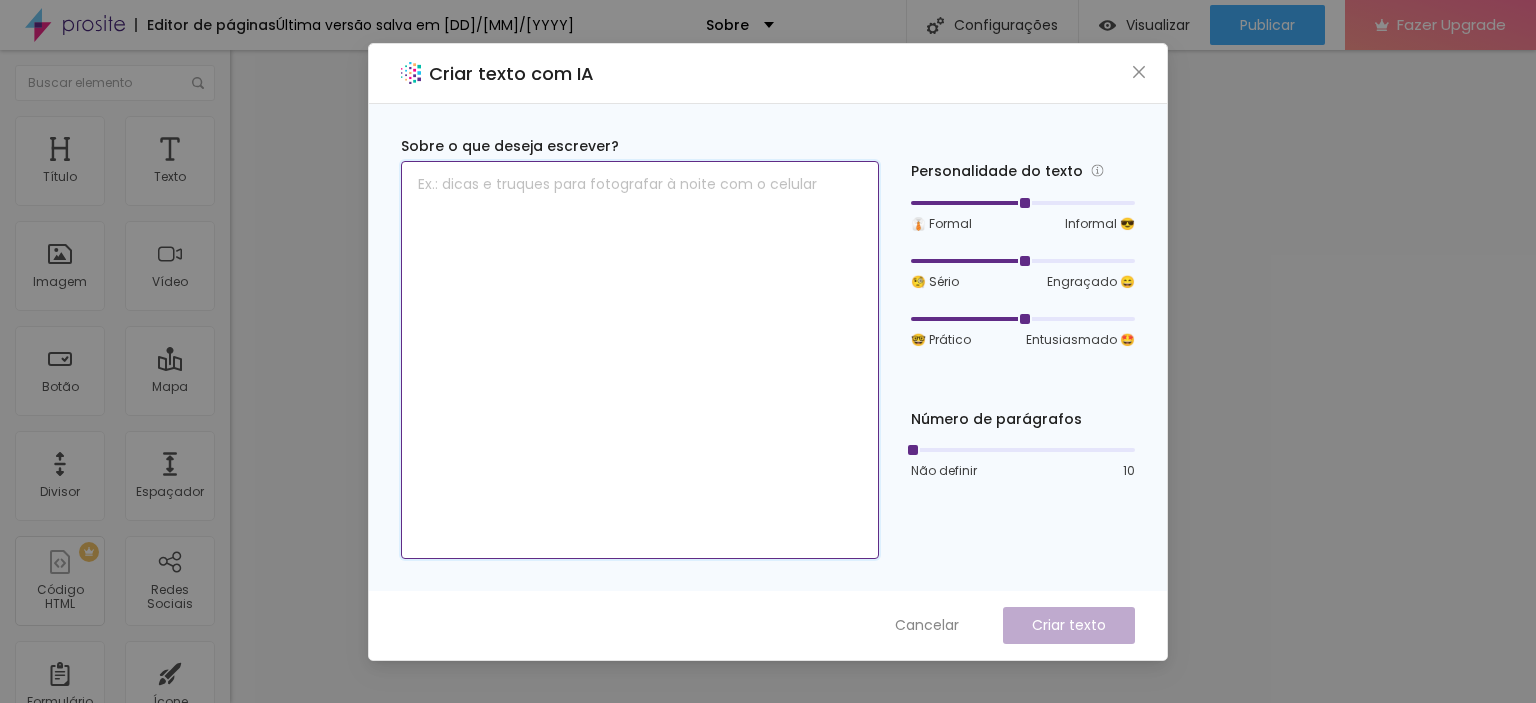 click at bounding box center (640, 360) 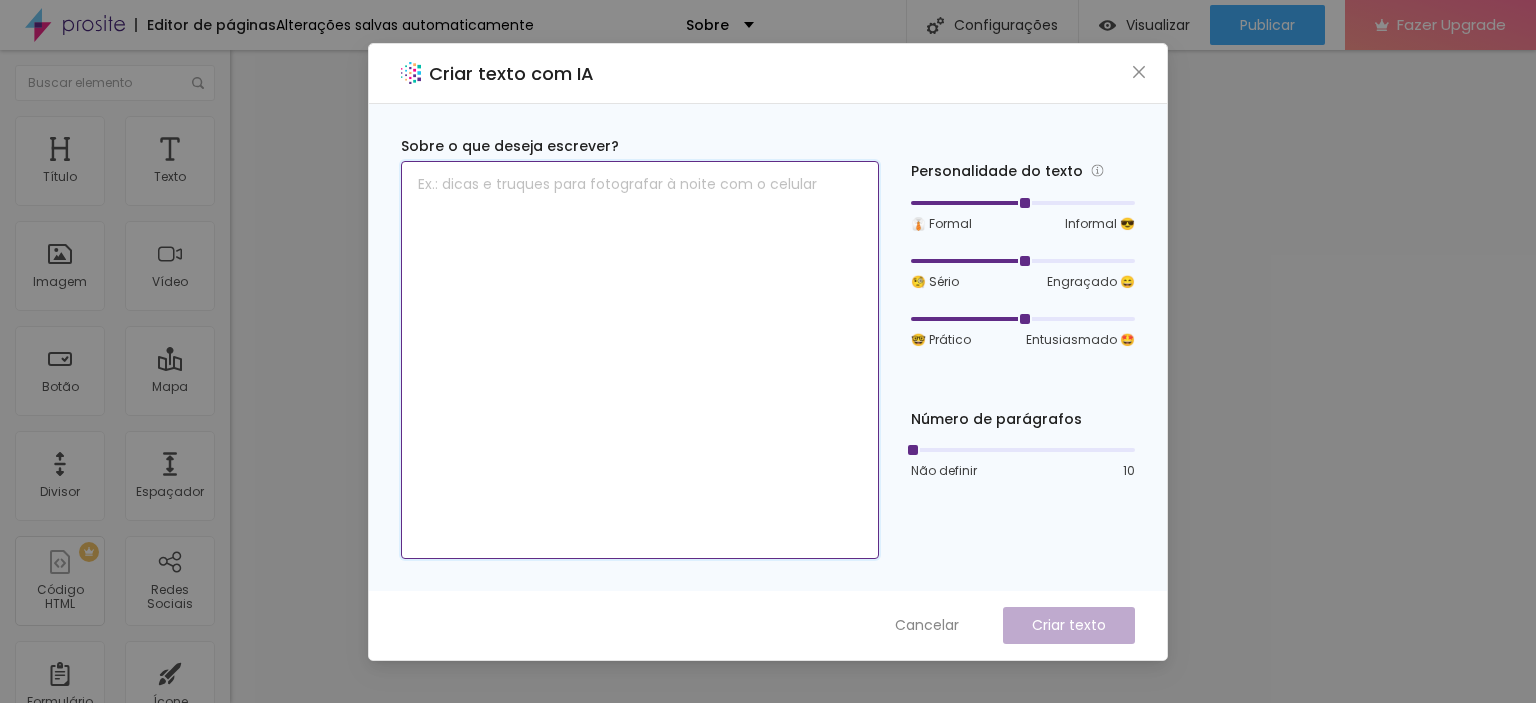 paste on "Escolhi mergulhar em fotografias
por gostar das simbologias que
uma imagem pode carregar. Fotografar, pra mim, é
encontrar um
recorte capaz de criar um mundo para
além da realidade que os olhos estão
acostumados.
As minhas fotos são uma
resposta às outras formas de
artes que me atingem. Das
minhas favoritas: o circo e a performance teatral
e musical. Por isso digo que a
fotografia é a arte de registrar
arte." 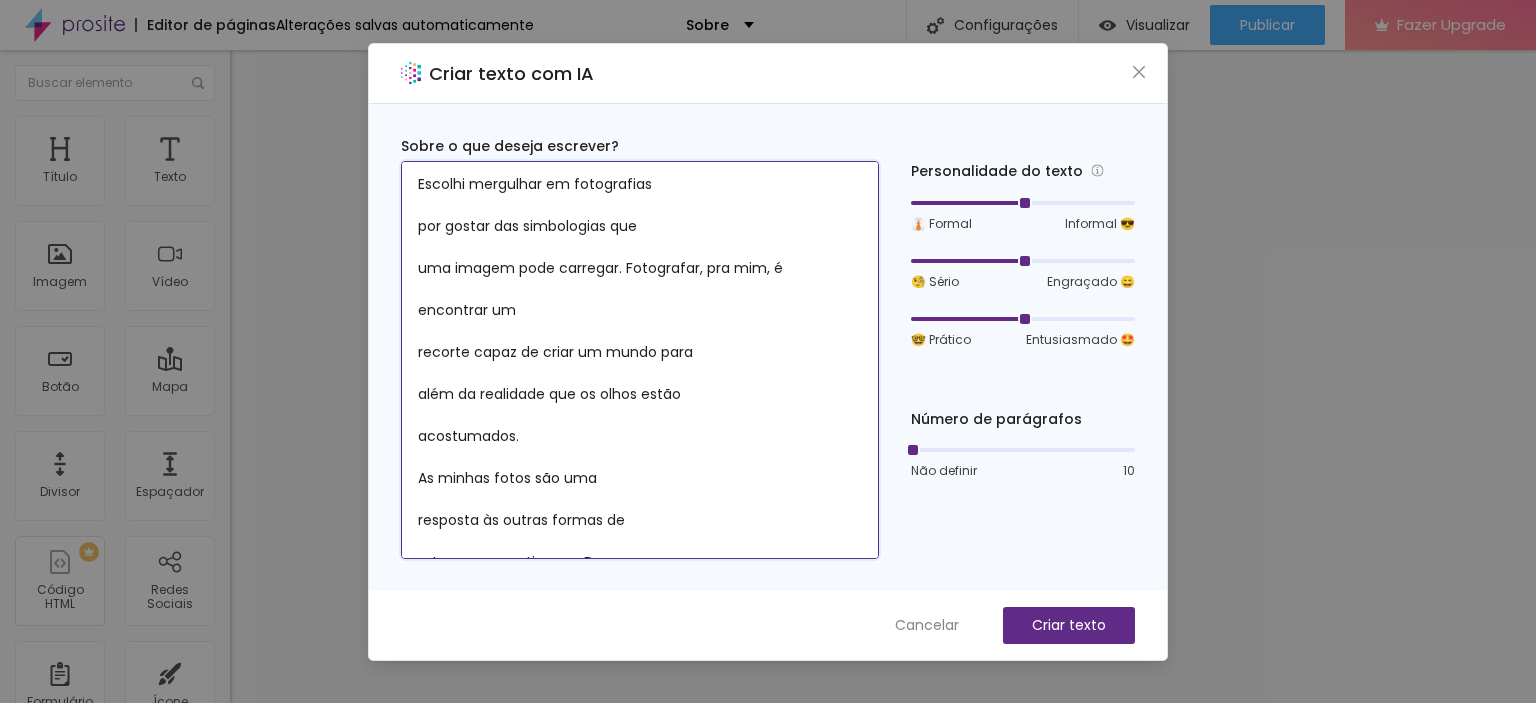 scroll, scrollTop: 182, scrollLeft: 0, axis: vertical 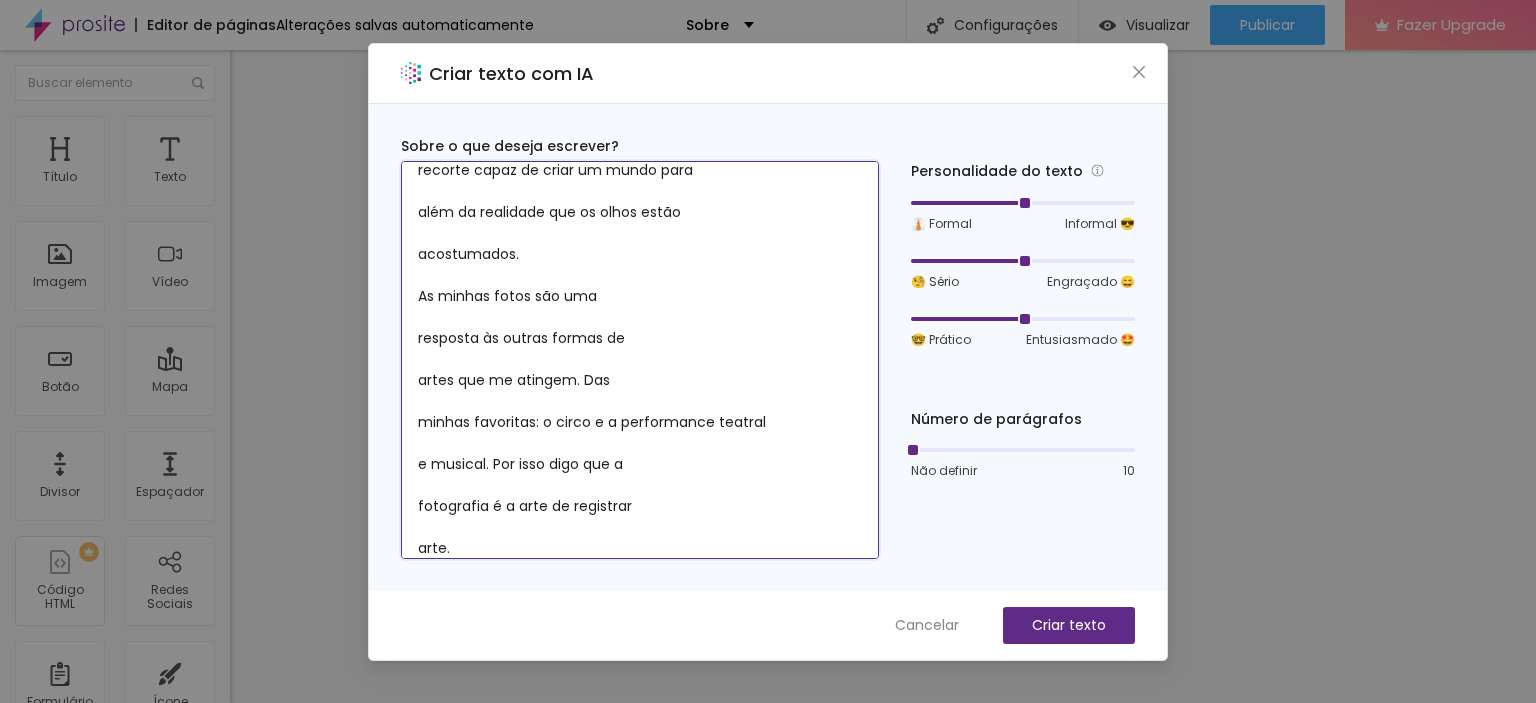 drag, startPoint x: 711, startPoint y: 255, endPoint x: 762, endPoint y: 303, distance: 70.035706 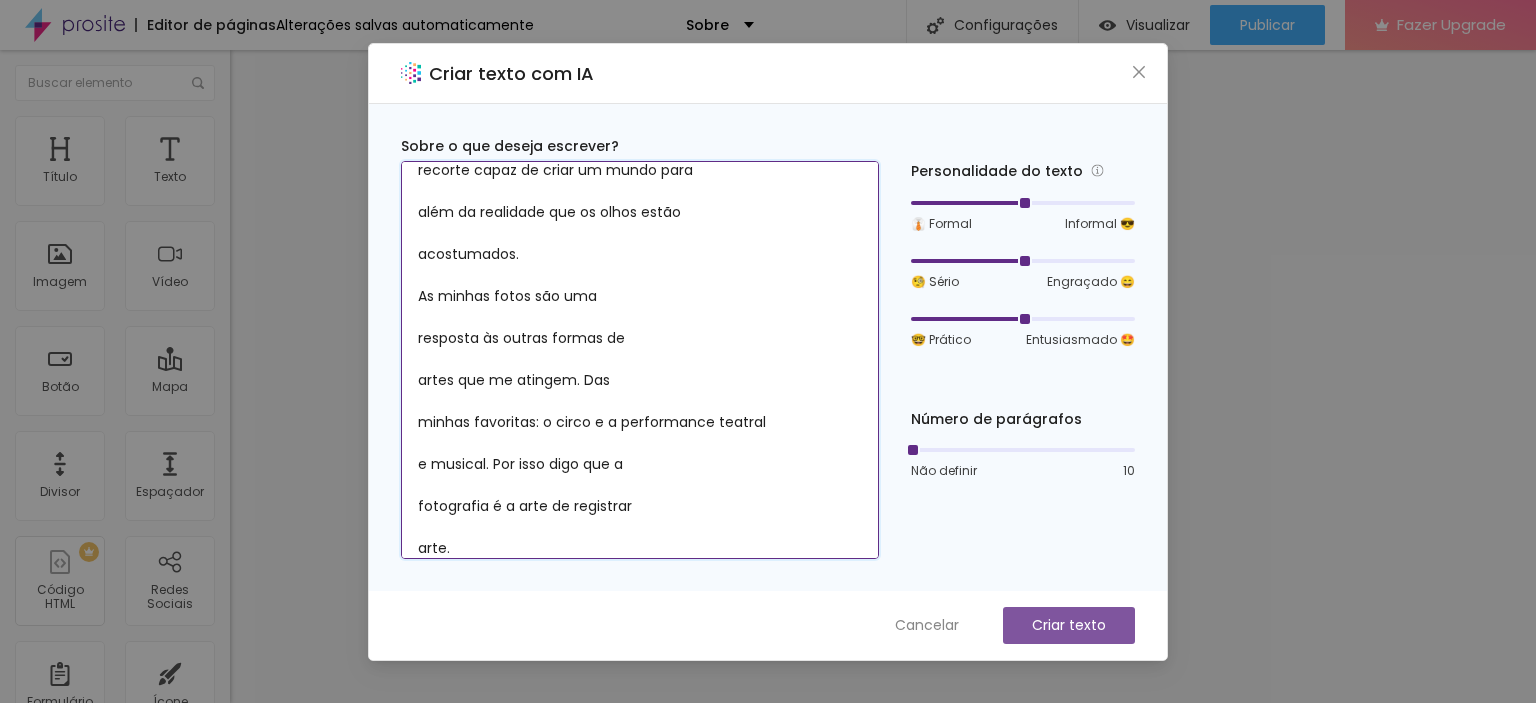 type on "Escolhi mergulhar em fotografias
por gostar das simbologias que
uma imagem pode carregar. Fotografar, pra mim, é
encontrar um
recorte capaz de criar um mundo para
além da realidade que os olhos estão
acostumados.
As minhas fotos são uma
resposta às outras formas de
artes que me atingem. Das
minhas favoritas: o circo e a performance teatral
e musical. Por isso digo que a
fotografia é a arte de registrar
arte." 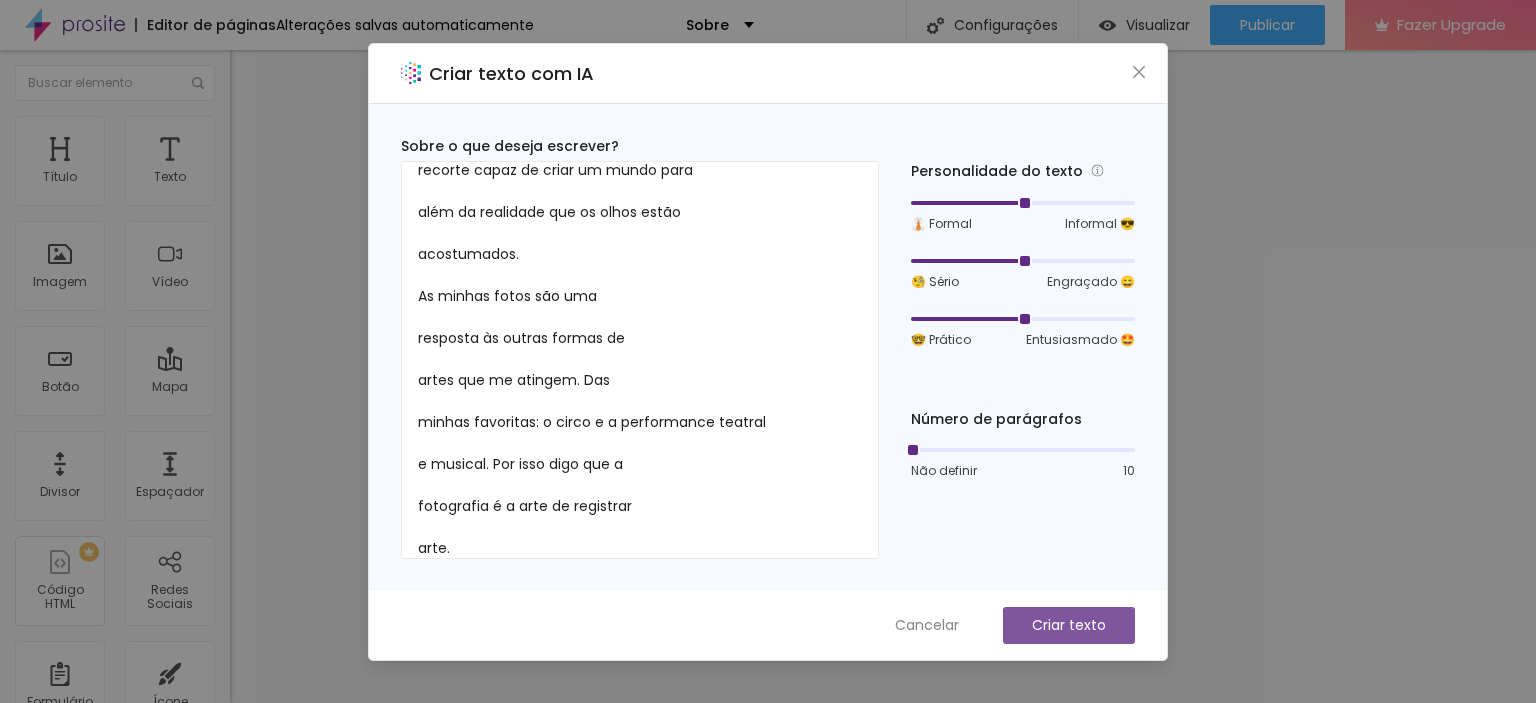 click on "Criar texto" at bounding box center [1069, 625] 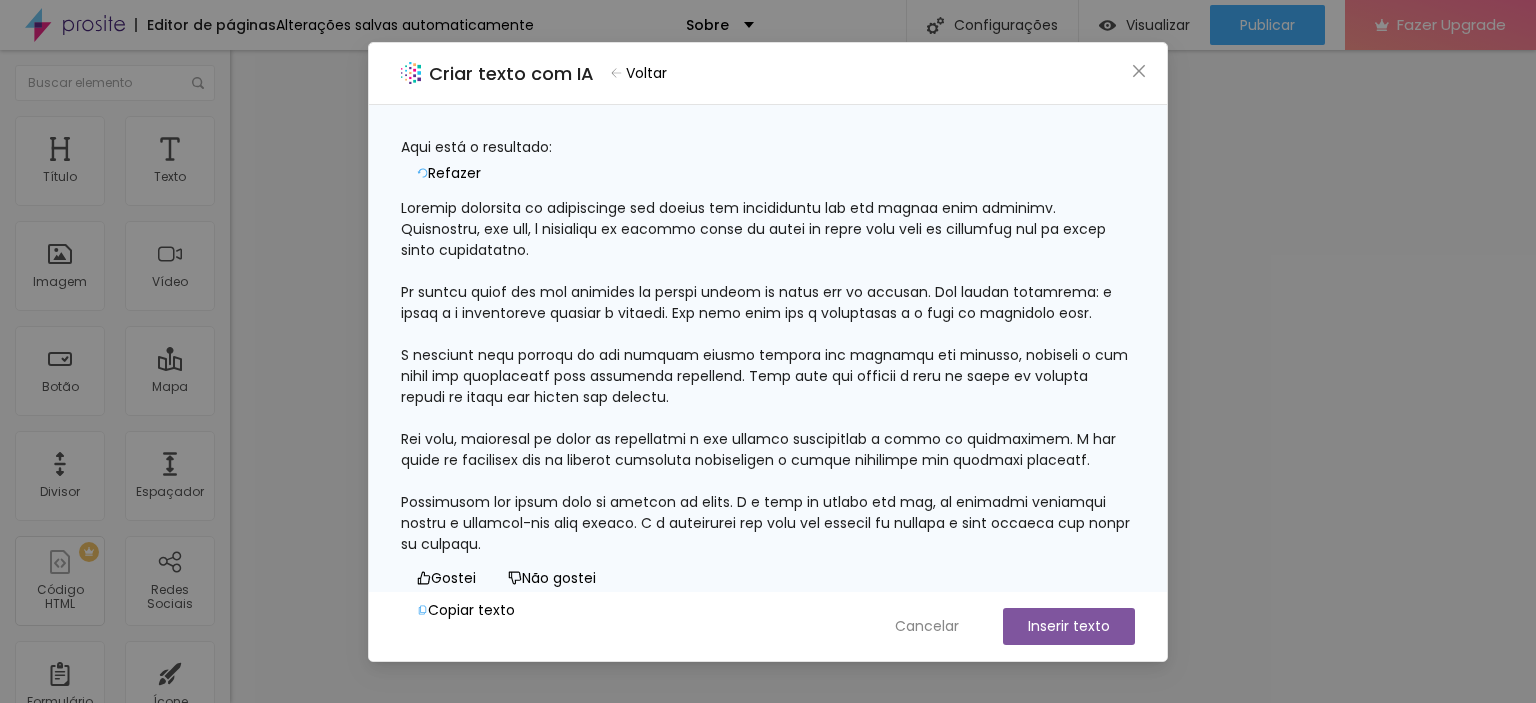 scroll, scrollTop: 100, scrollLeft: 0, axis: vertical 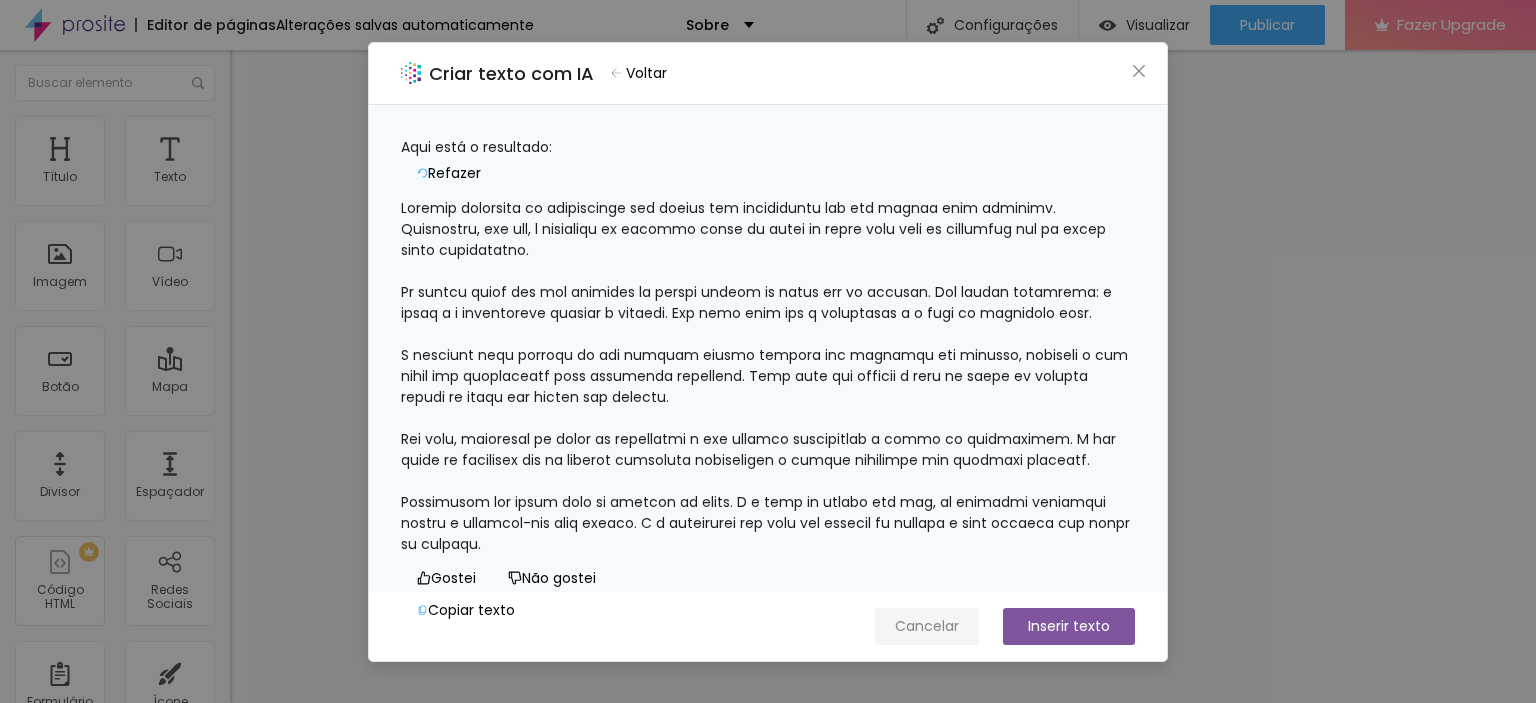 click on "Cancelar" at bounding box center [927, 626] 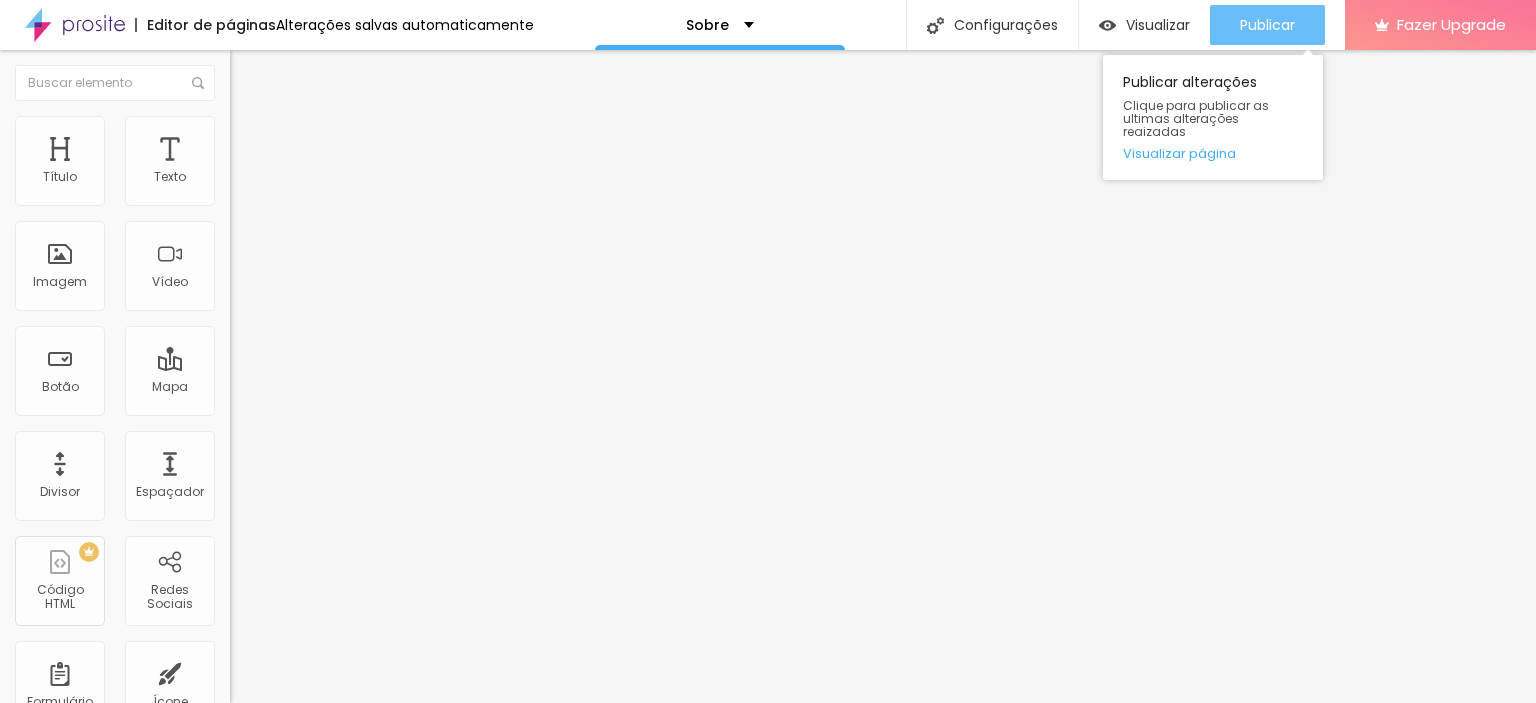 click on "Publicar" at bounding box center [1267, 25] 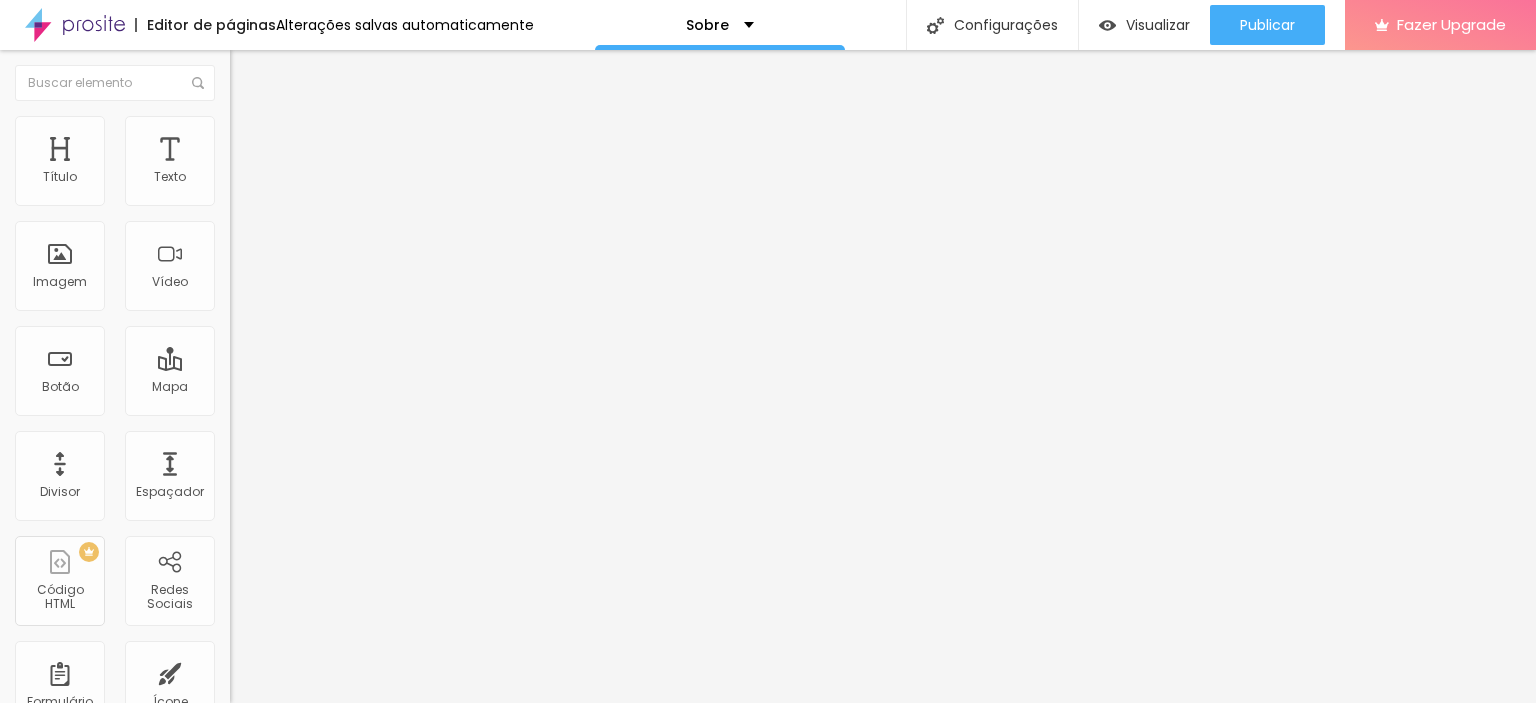 click on "Trocar imagem" at bounding box center (284, 163) 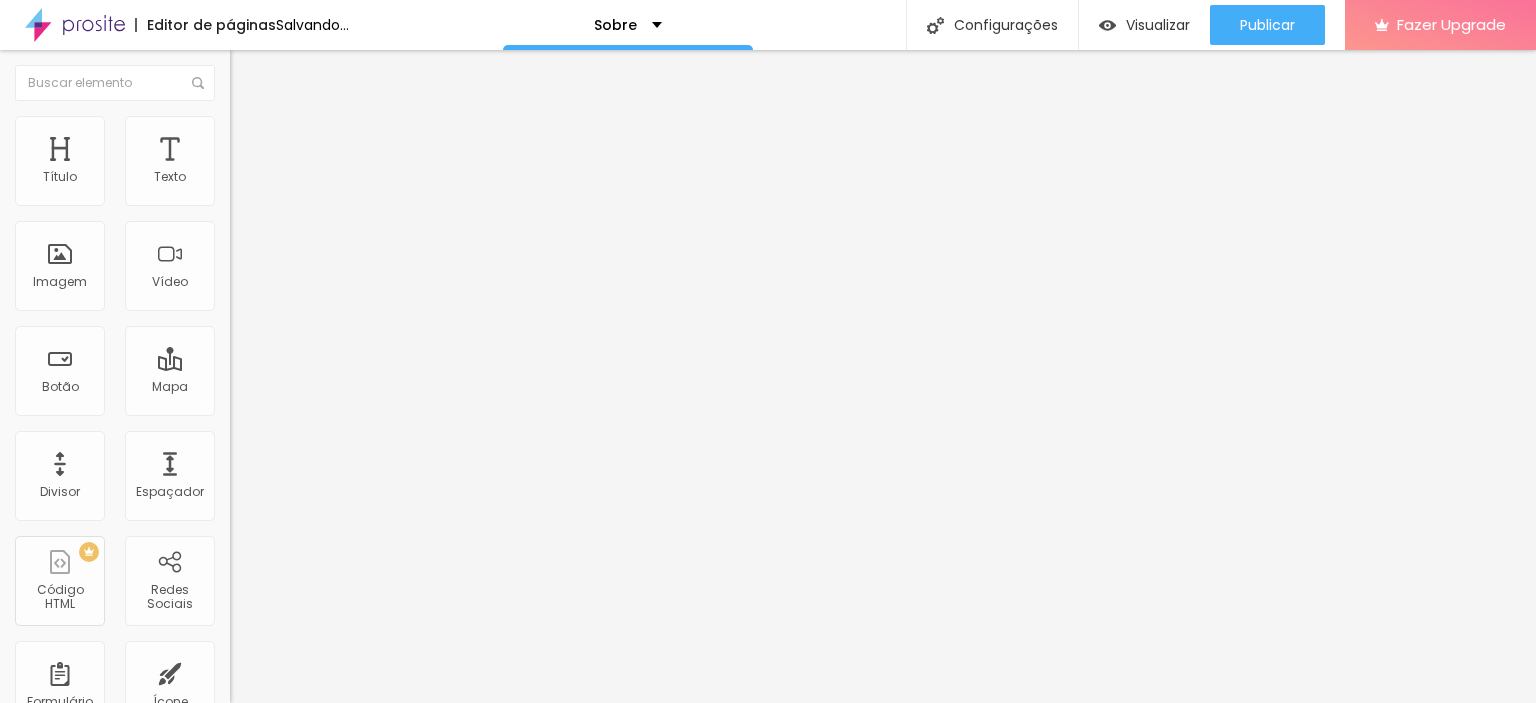 click at bounding box center (237, 262) 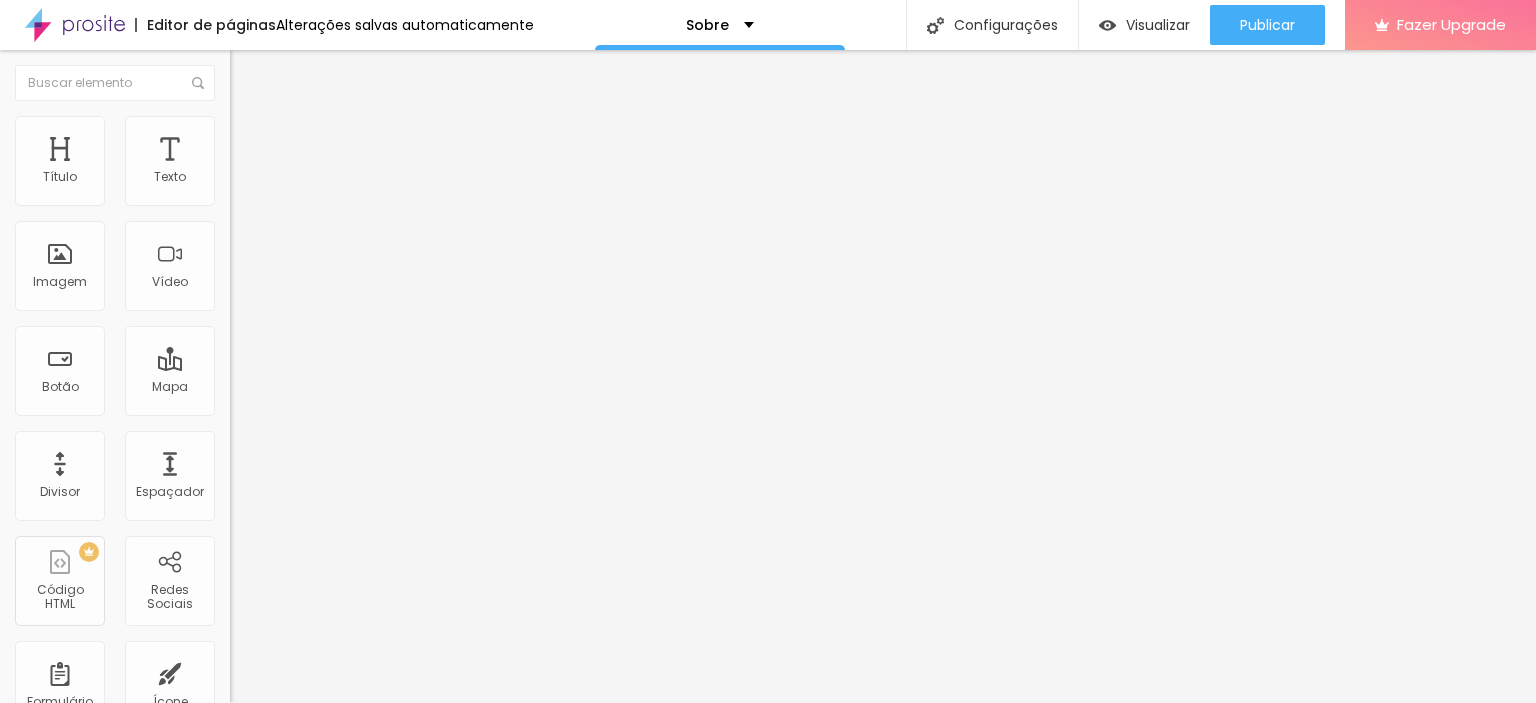 click on "Proporção  Original Cinema 16:9 Padrão 4:3 Quadrado 1:1 Original" at bounding box center [345, 326] 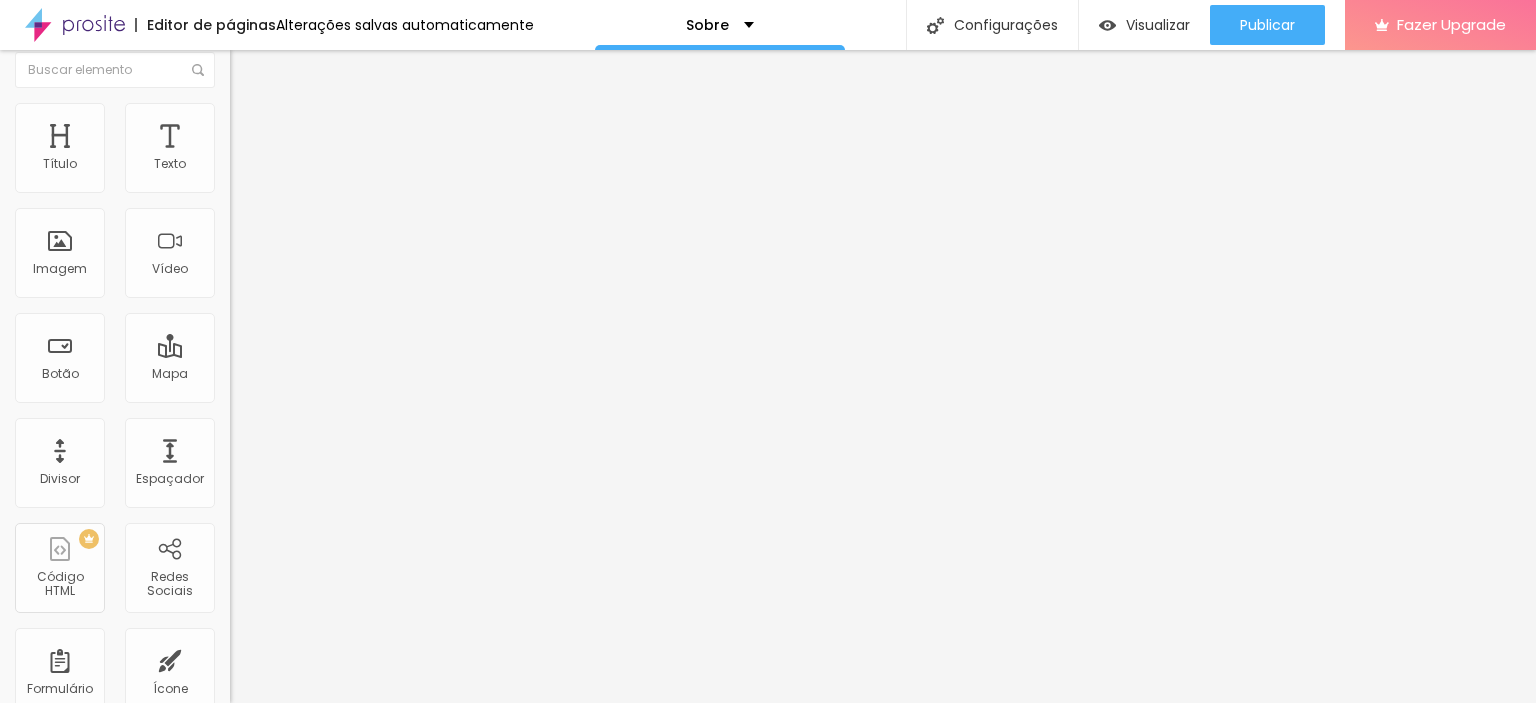 scroll, scrollTop: 32, scrollLeft: 0, axis: vertical 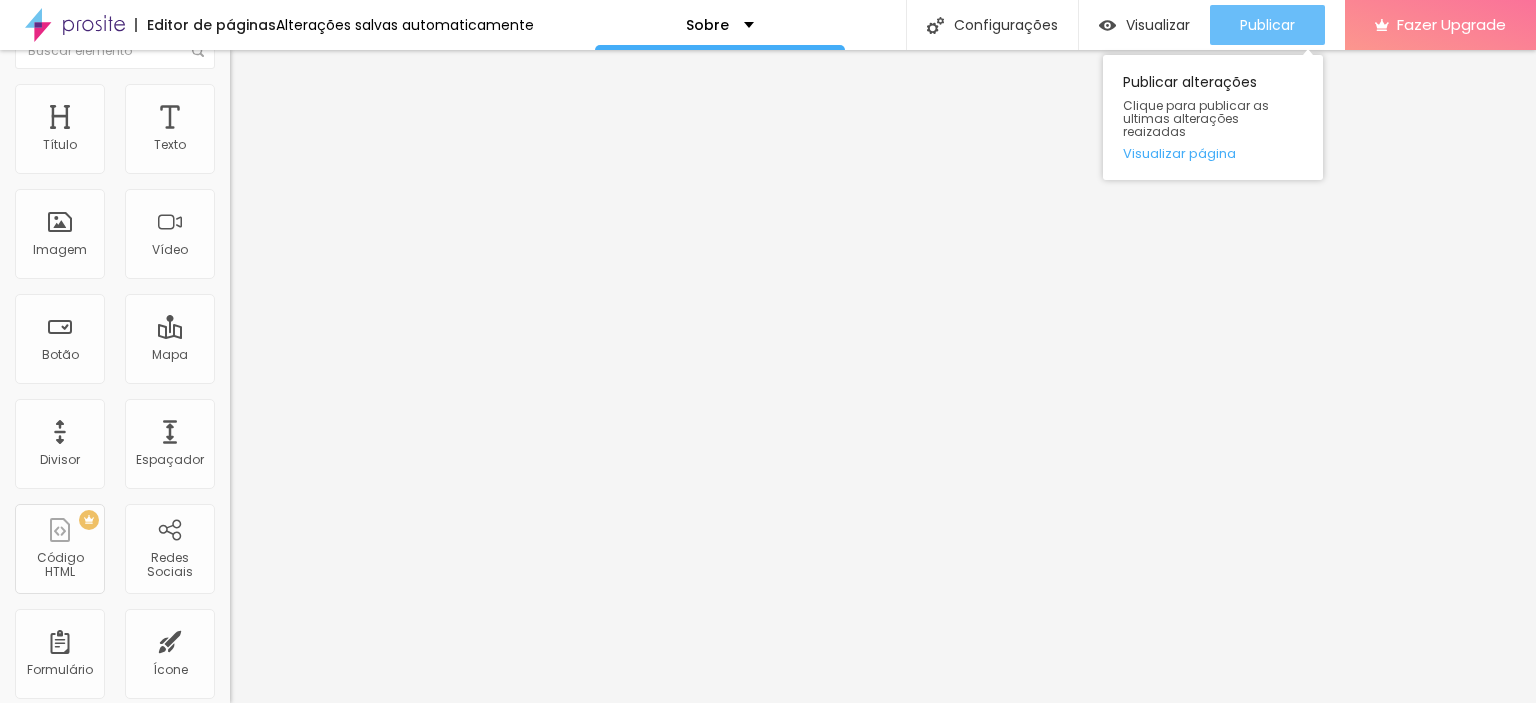 click on "Publicar" at bounding box center (1267, 25) 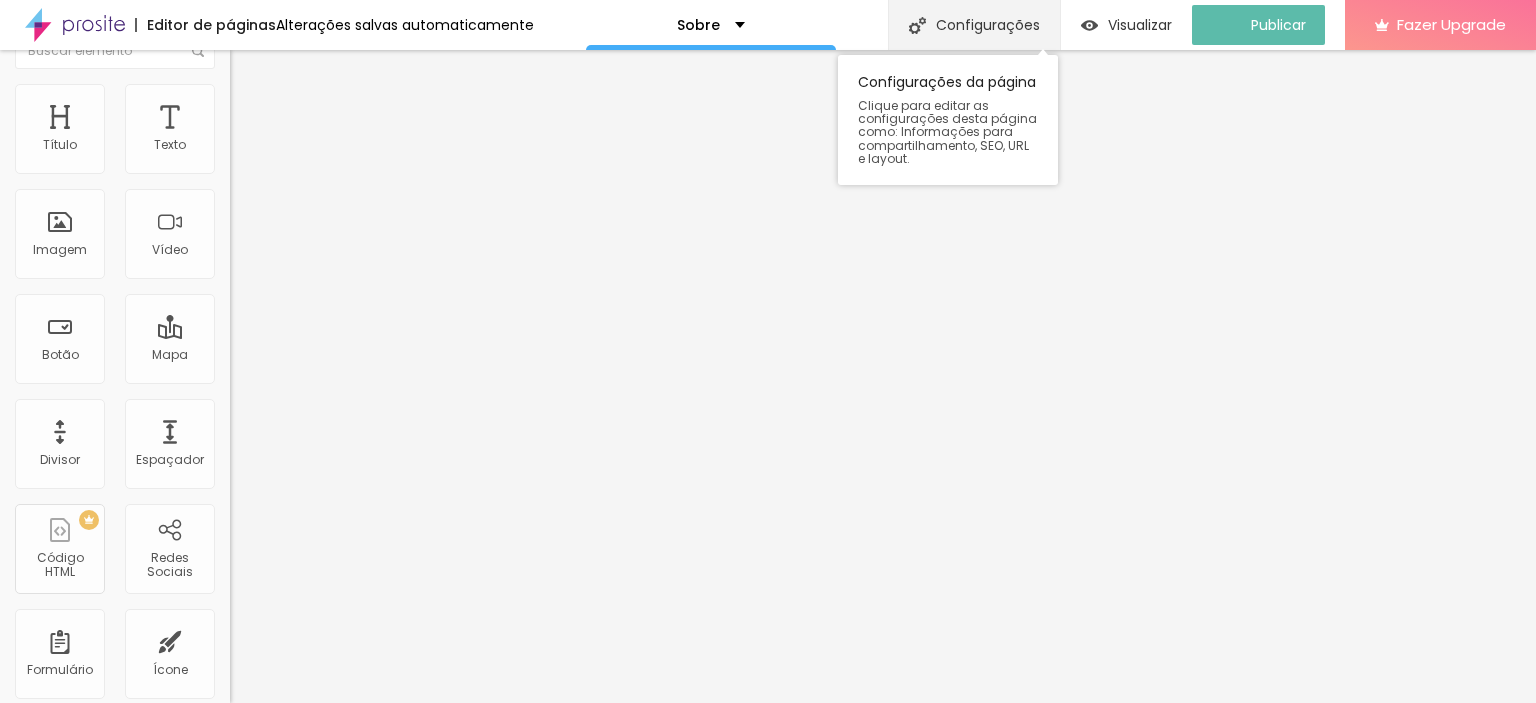 click on "Configurações" at bounding box center [974, 25] 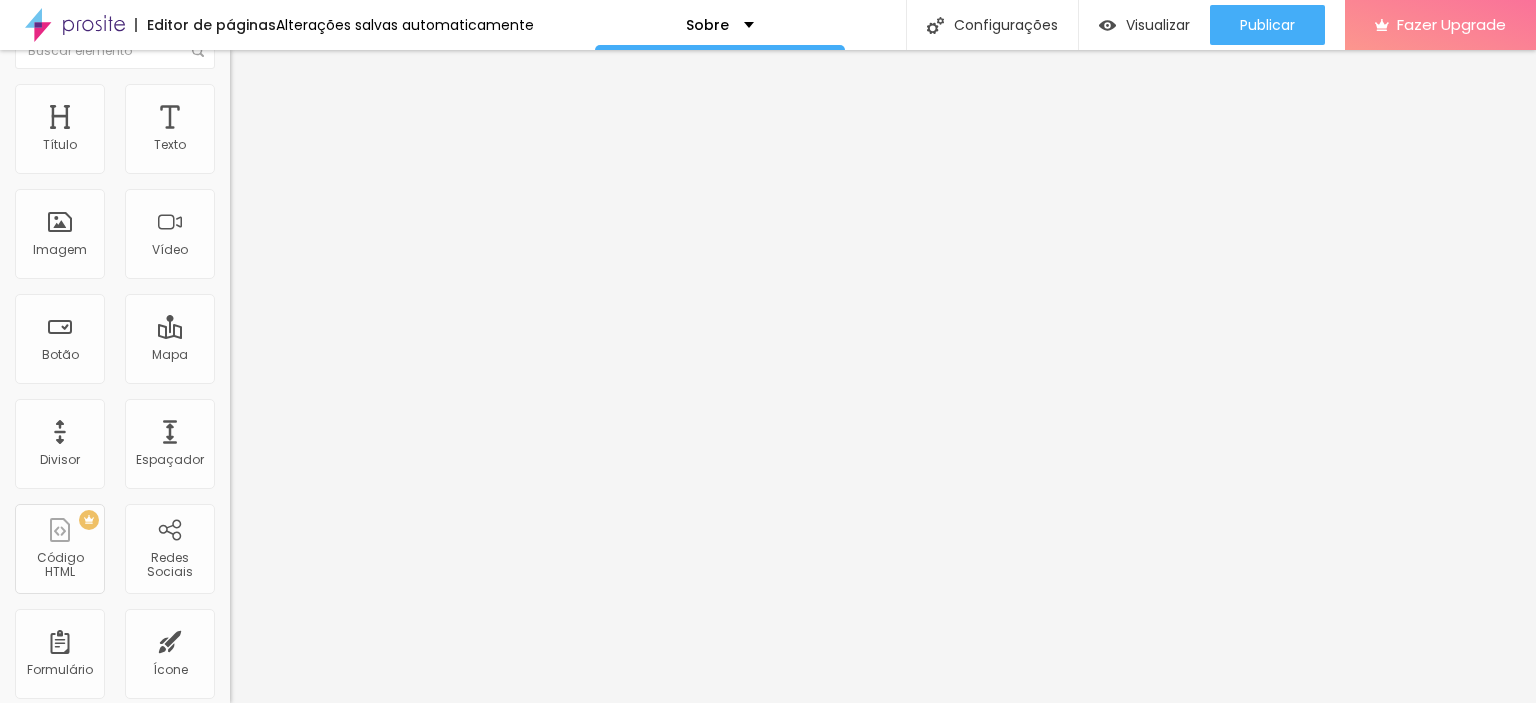 click on "URL da página /sobre" at bounding box center (768, 895) 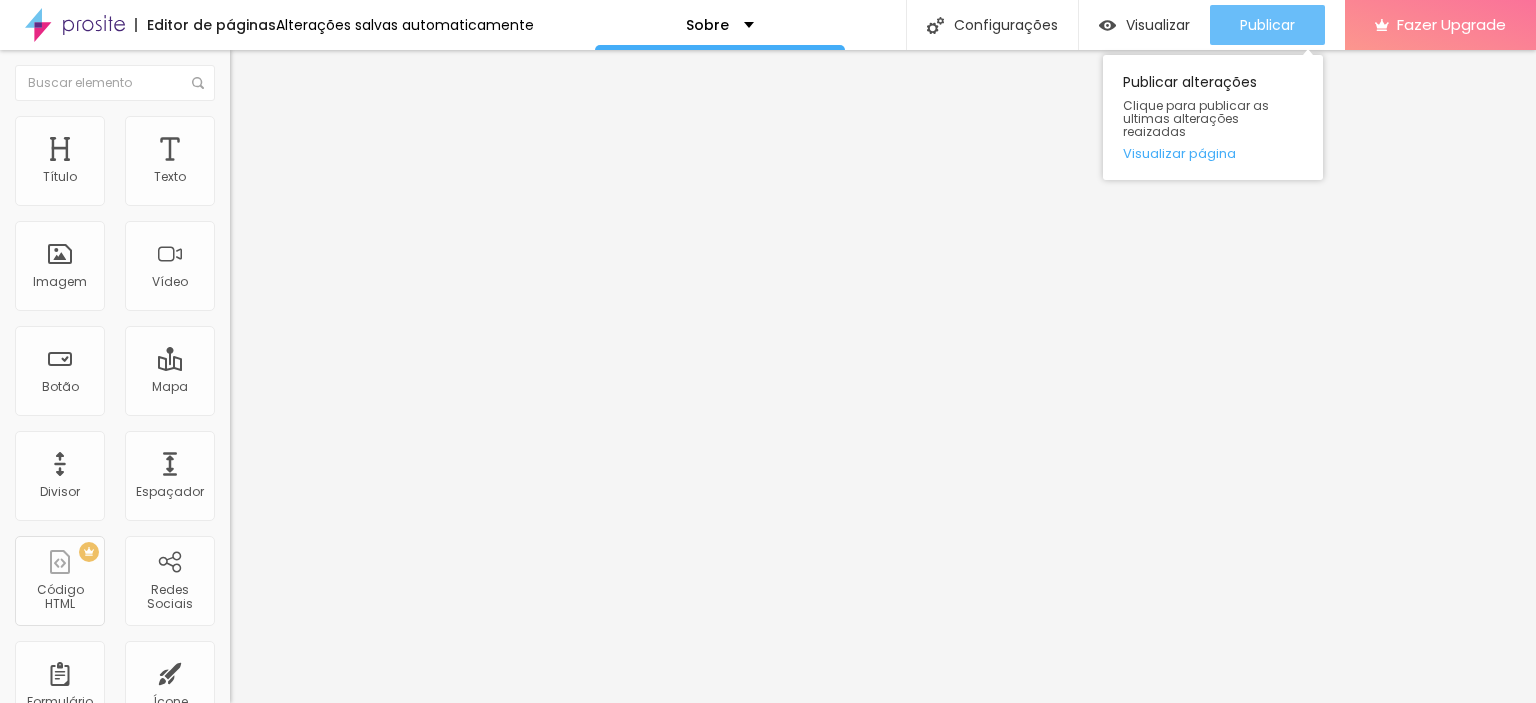 click on "Publicar" at bounding box center [1267, 25] 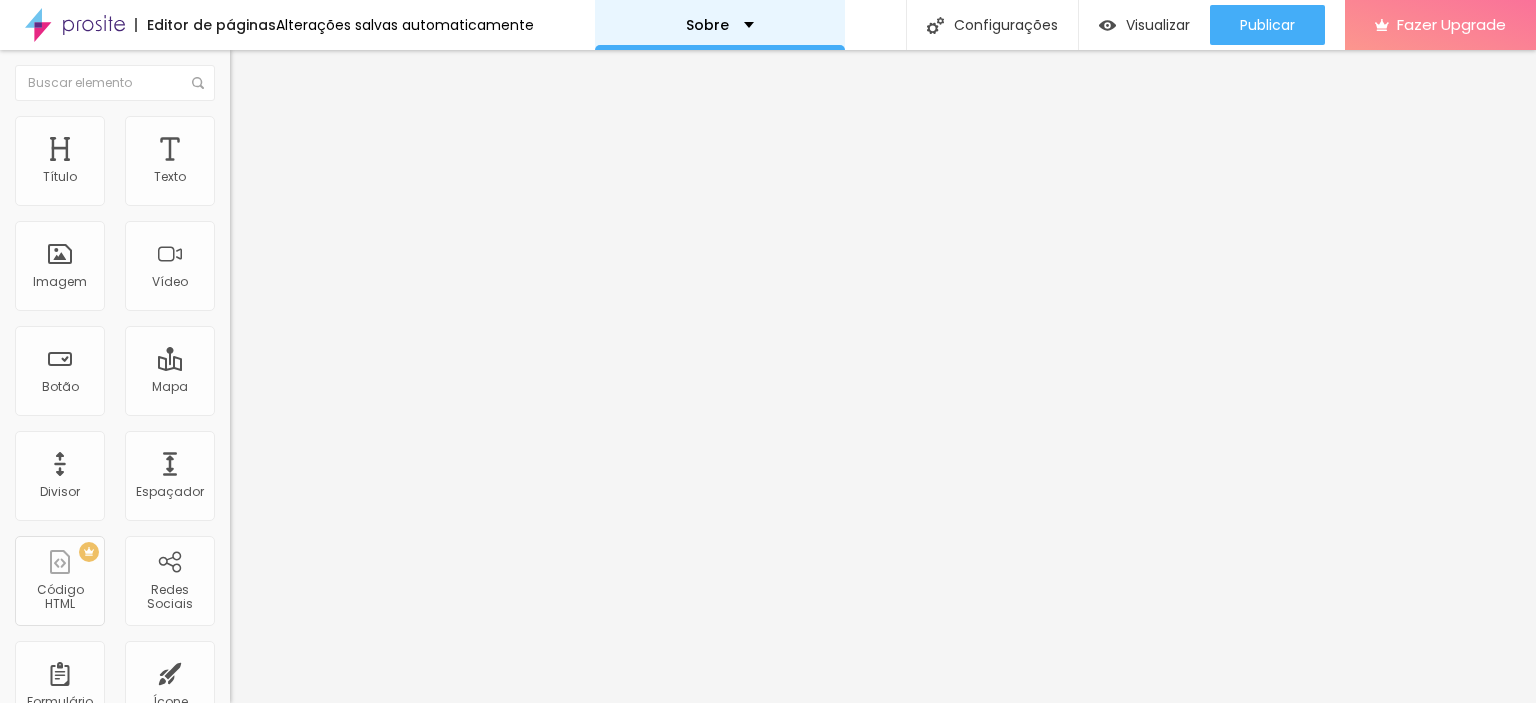 click on "Sobre" at bounding box center (720, 25) 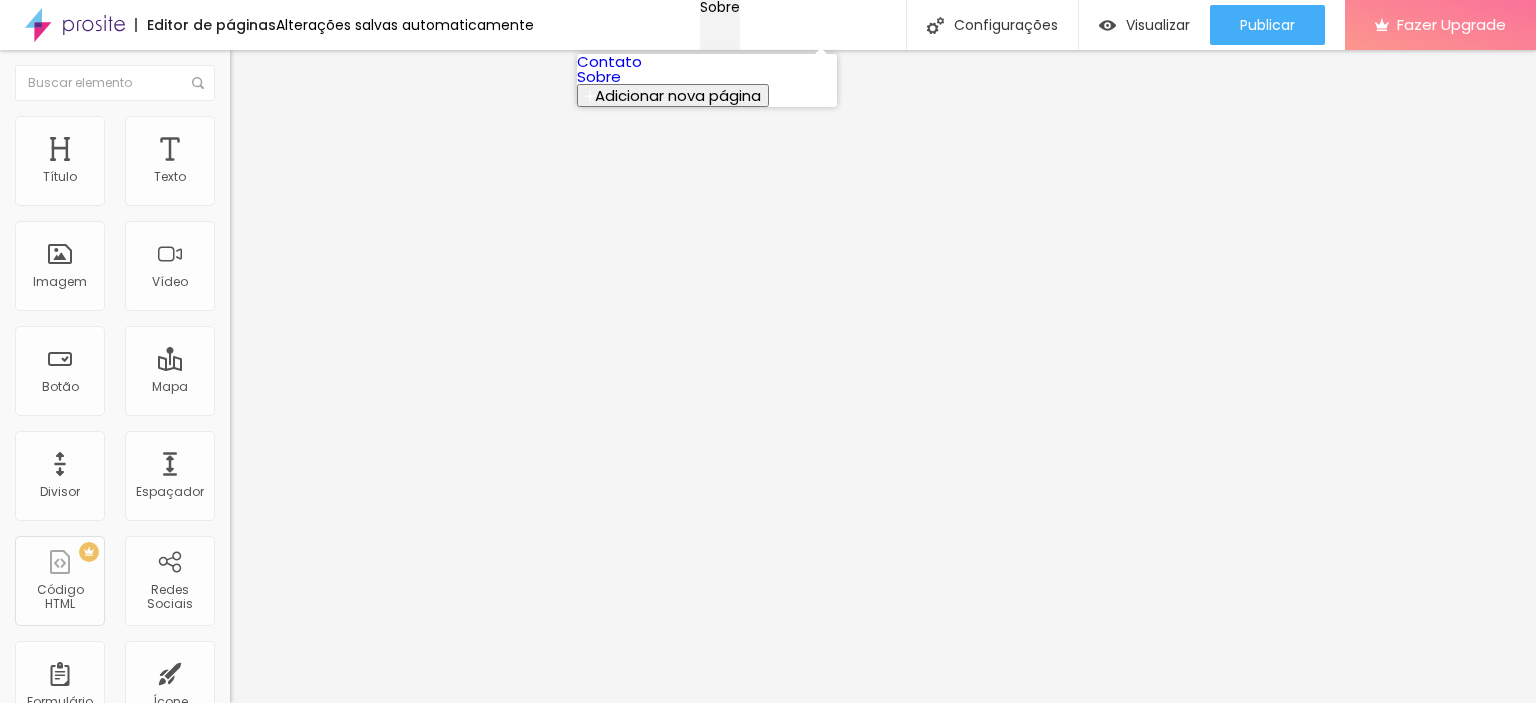 click on "Sobre" at bounding box center [720, 7] 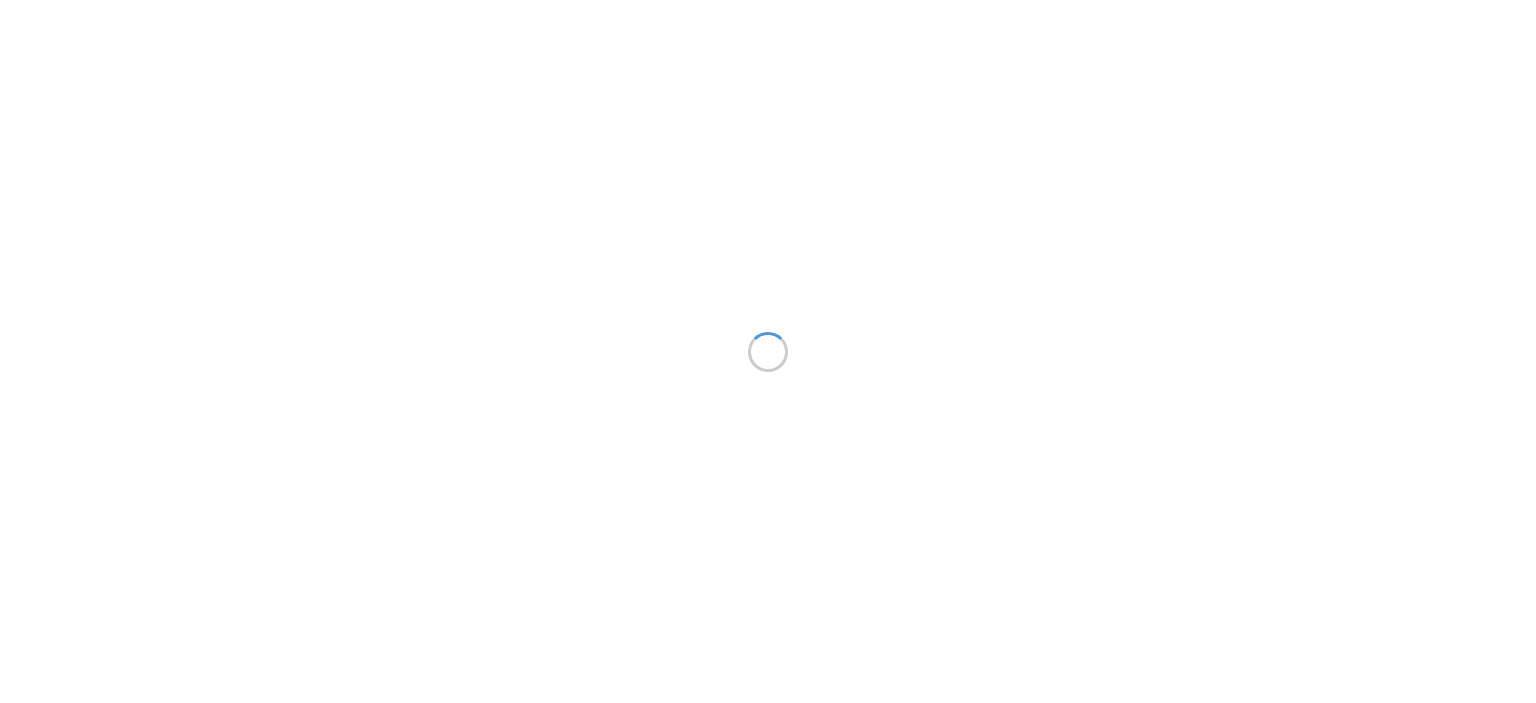 scroll, scrollTop: 0, scrollLeft: 0, axis: both 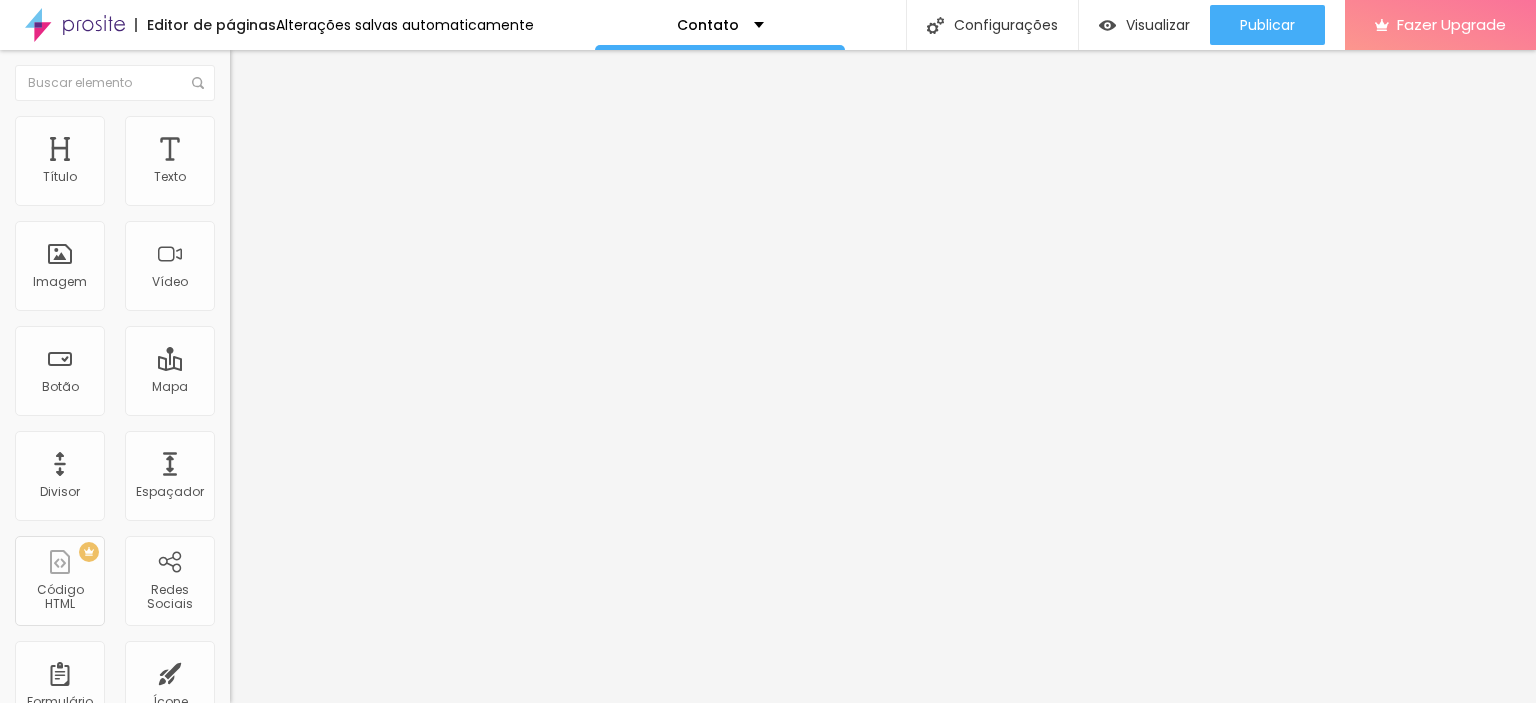 click on "Contato" at bounding box center (345, 186) 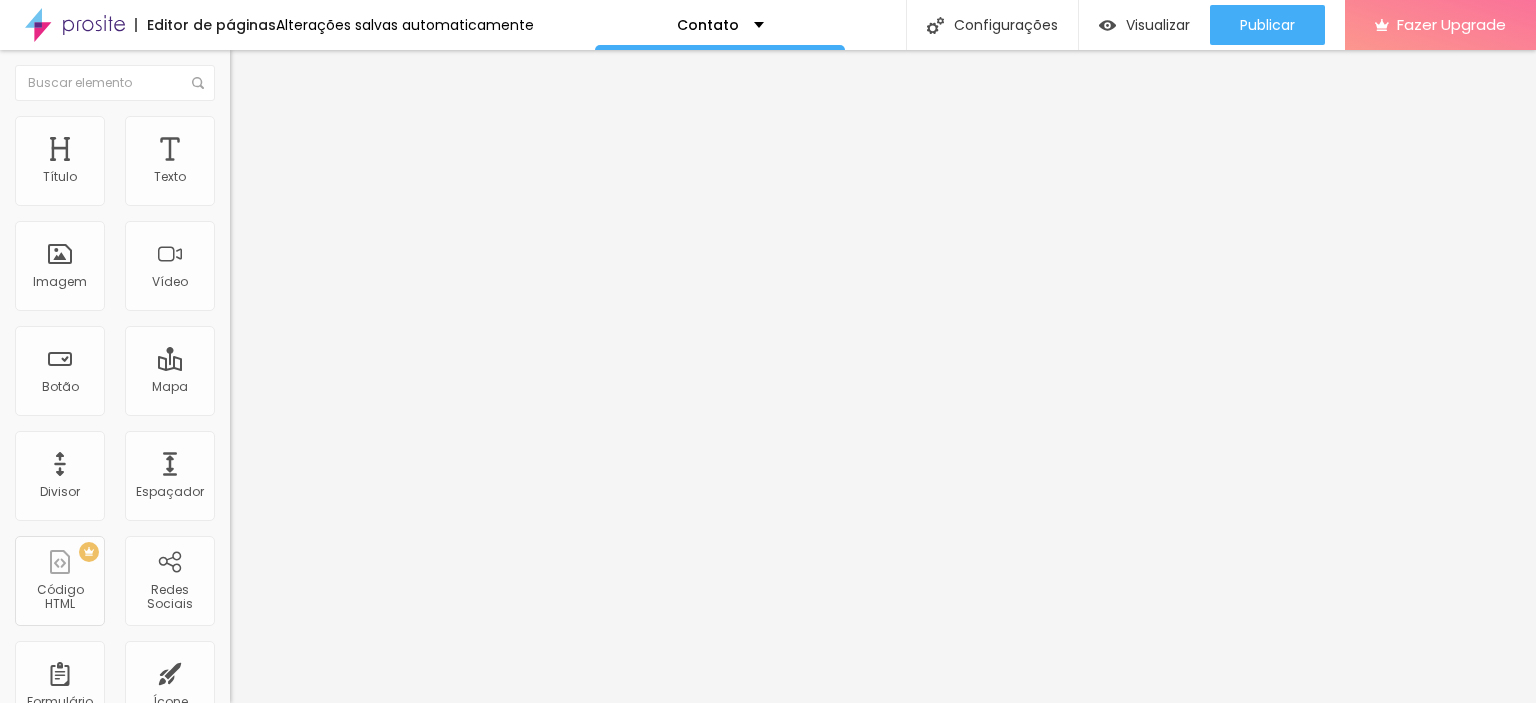 click on "Contato Criar novo formulário" at bounding box center [768, 1054] 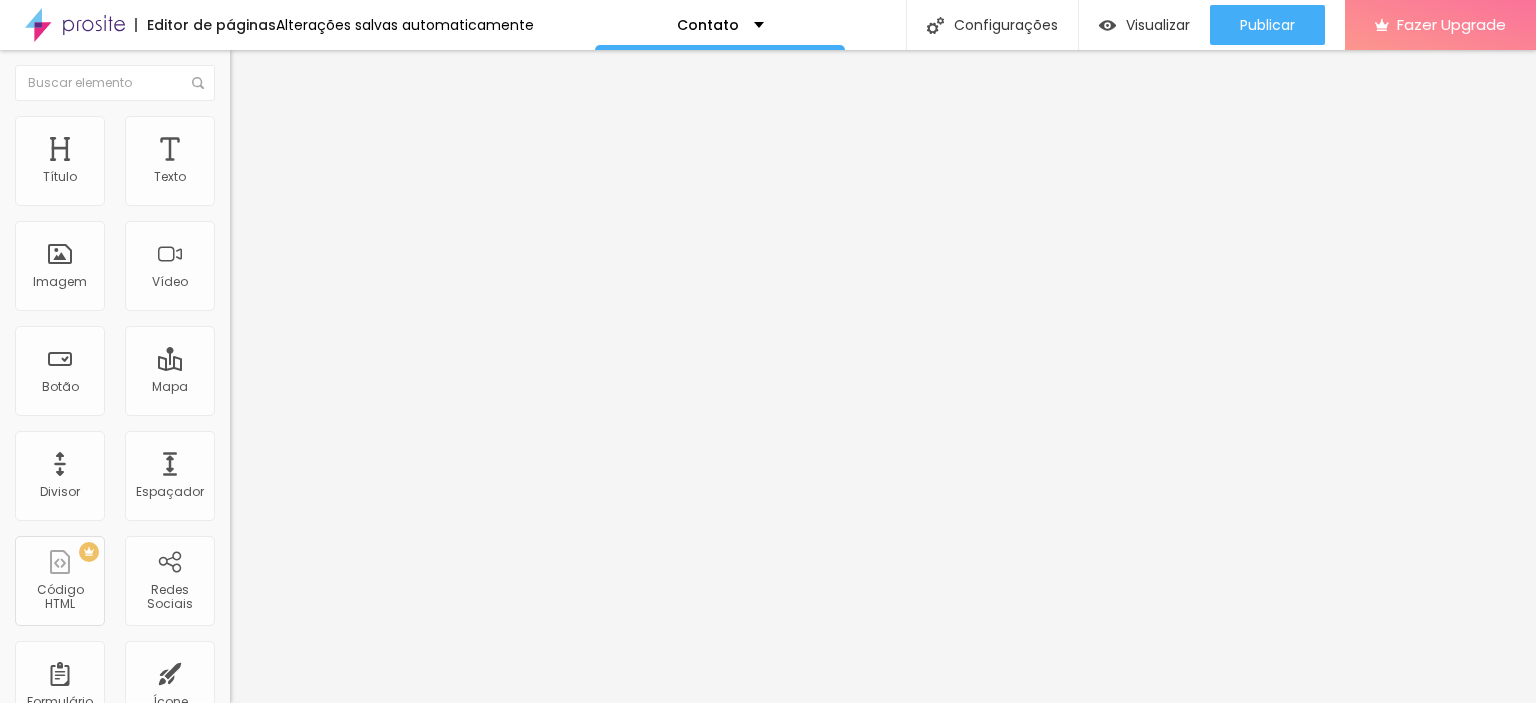 click on "Estilo" at bounding box center [345, 126] 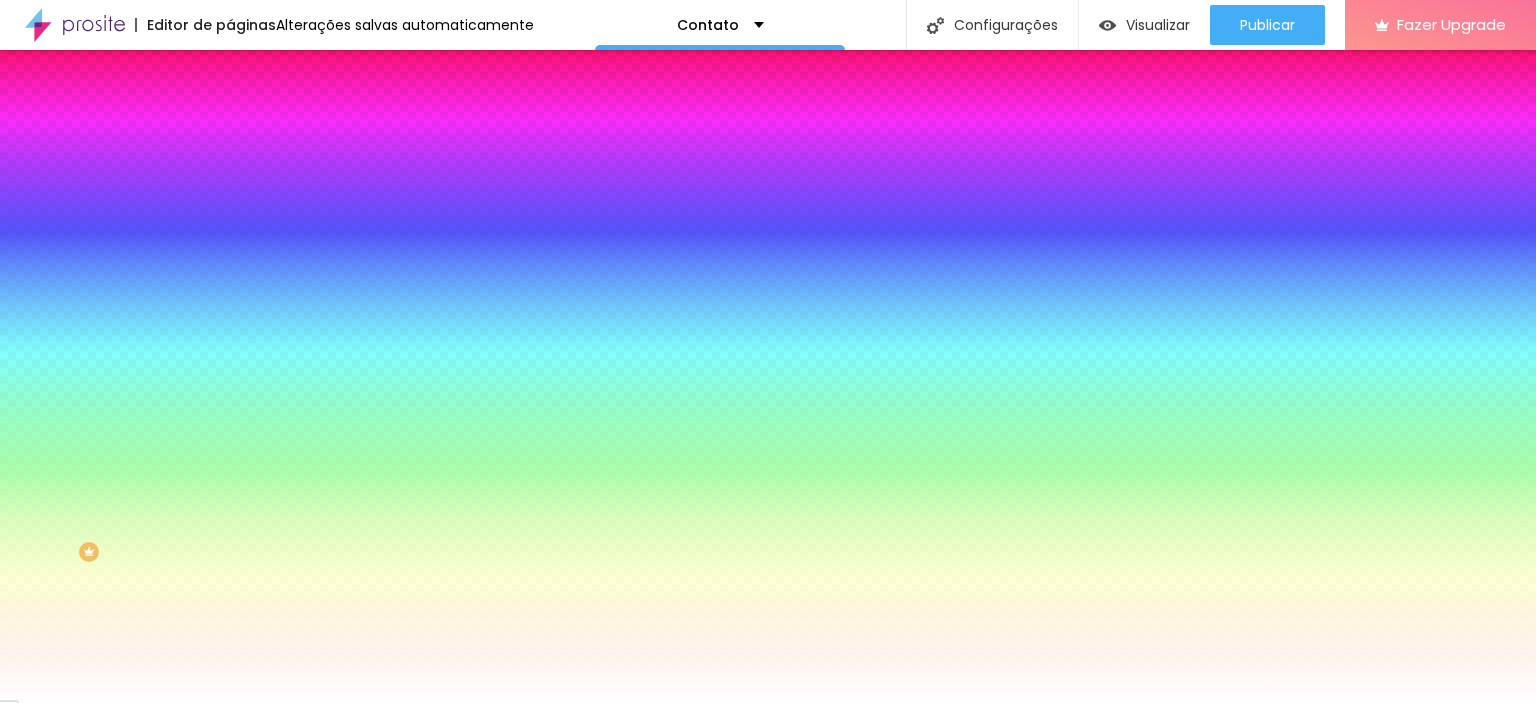click on "Avançado" at bounding box center (281, 149) 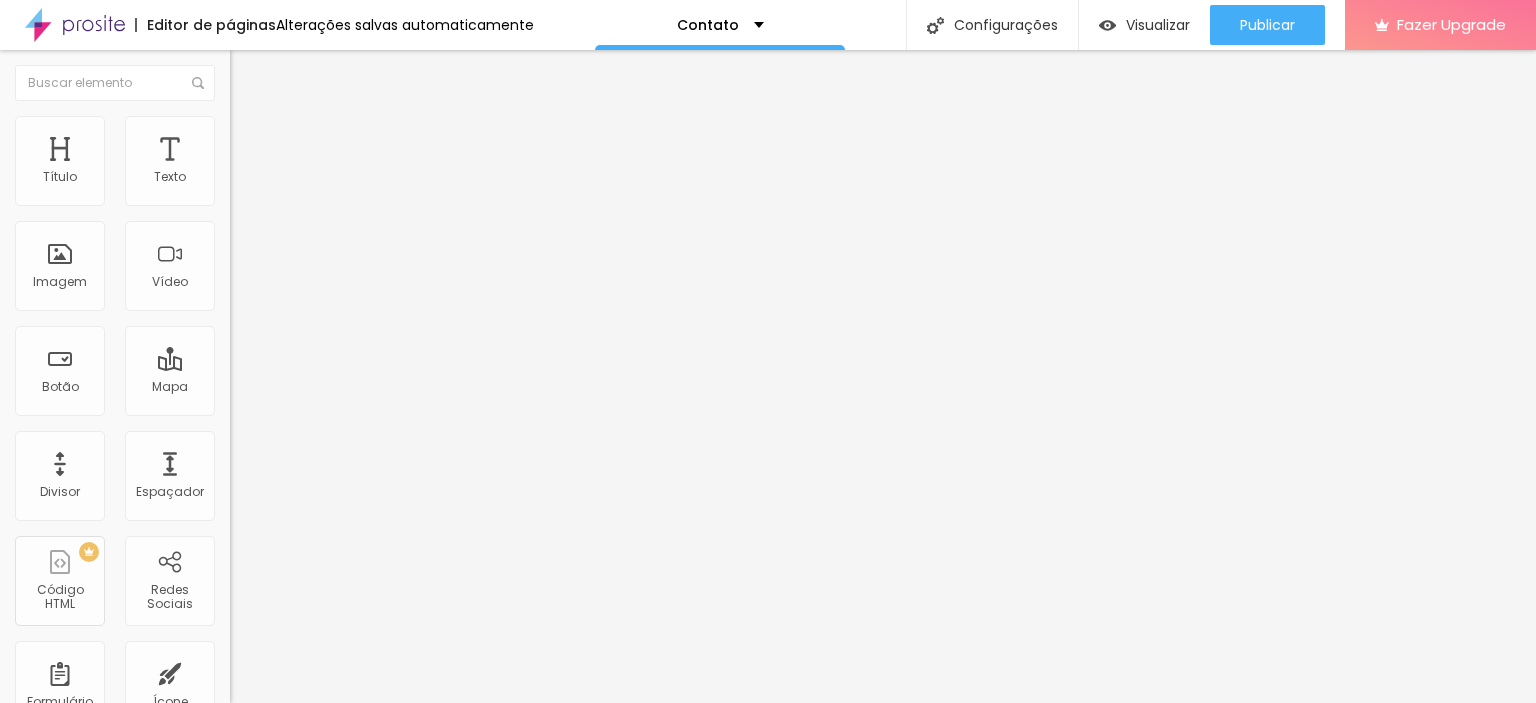 click on "Conteúdo" at bounding box center (279, 109) 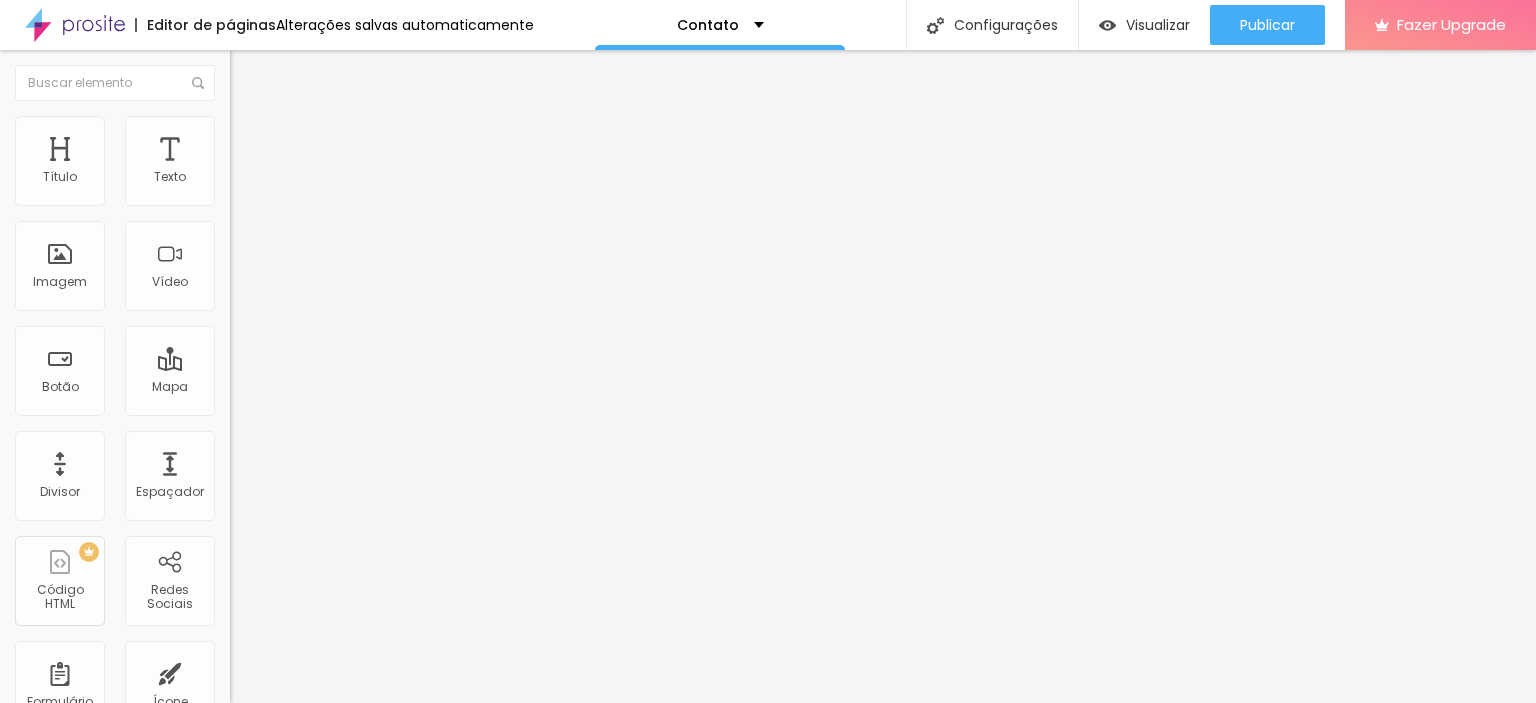 click on "Contato Criar novo formulário" at bounding box center (768, 1054) 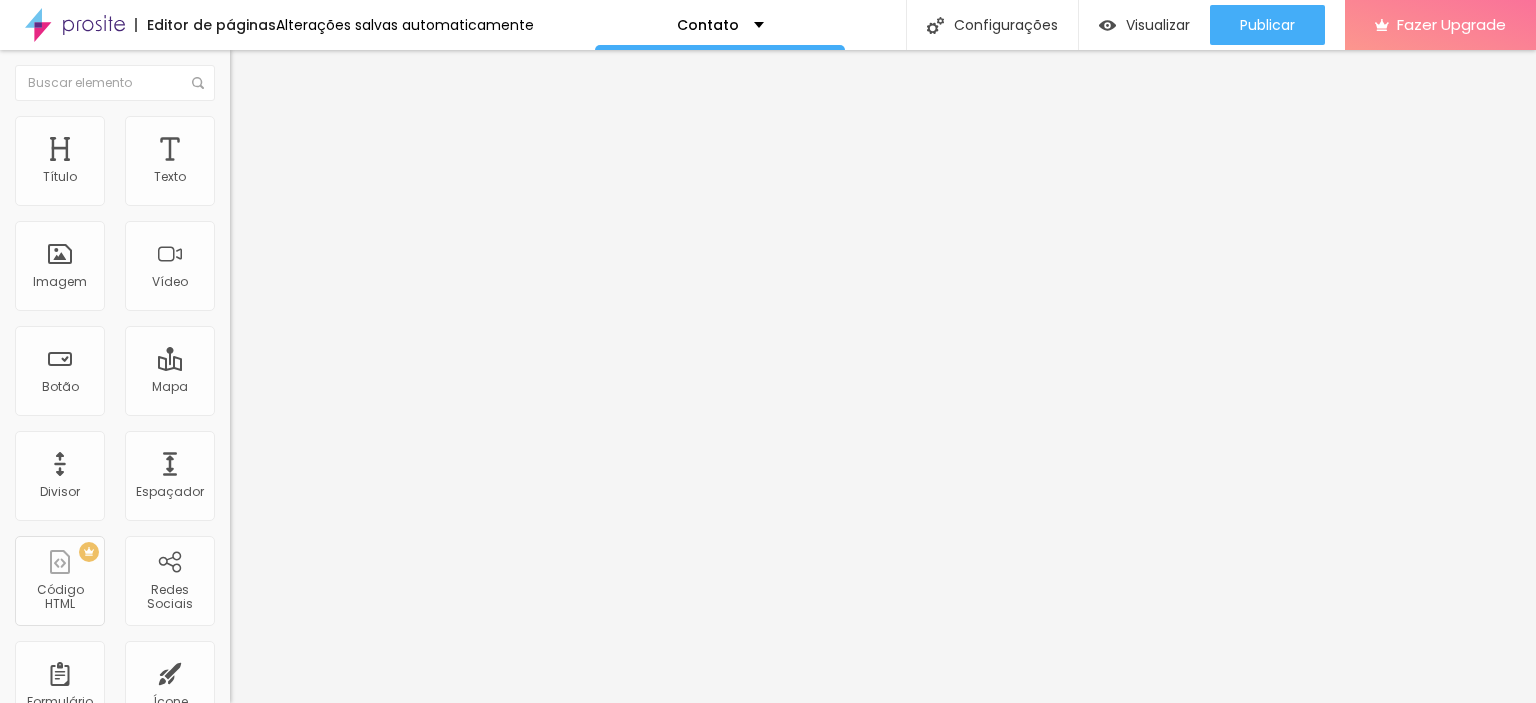 click at bounding box center (236, 209) 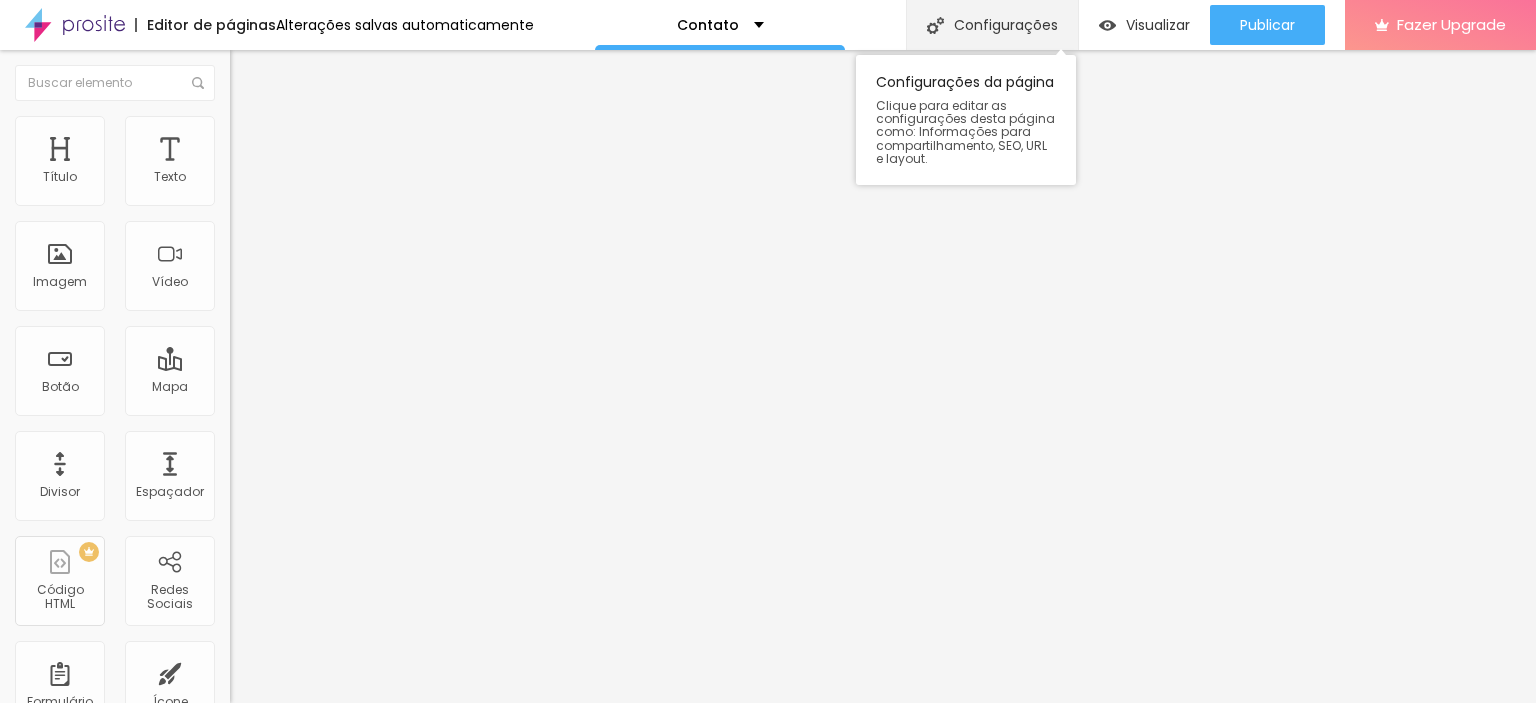 click on "Configurações" at bounding box center [992, 25] 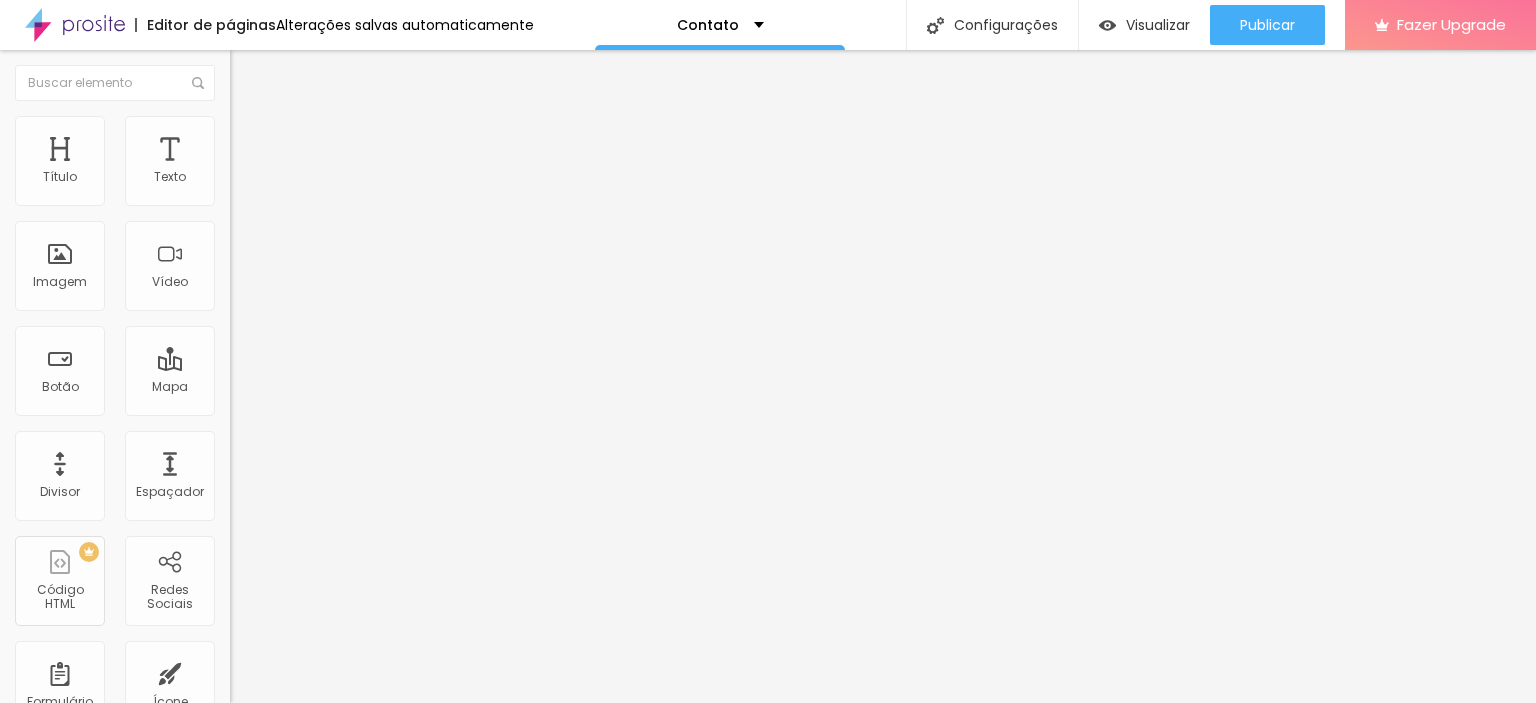 click on "Redes Sociais" at bounding box center (768, 751) 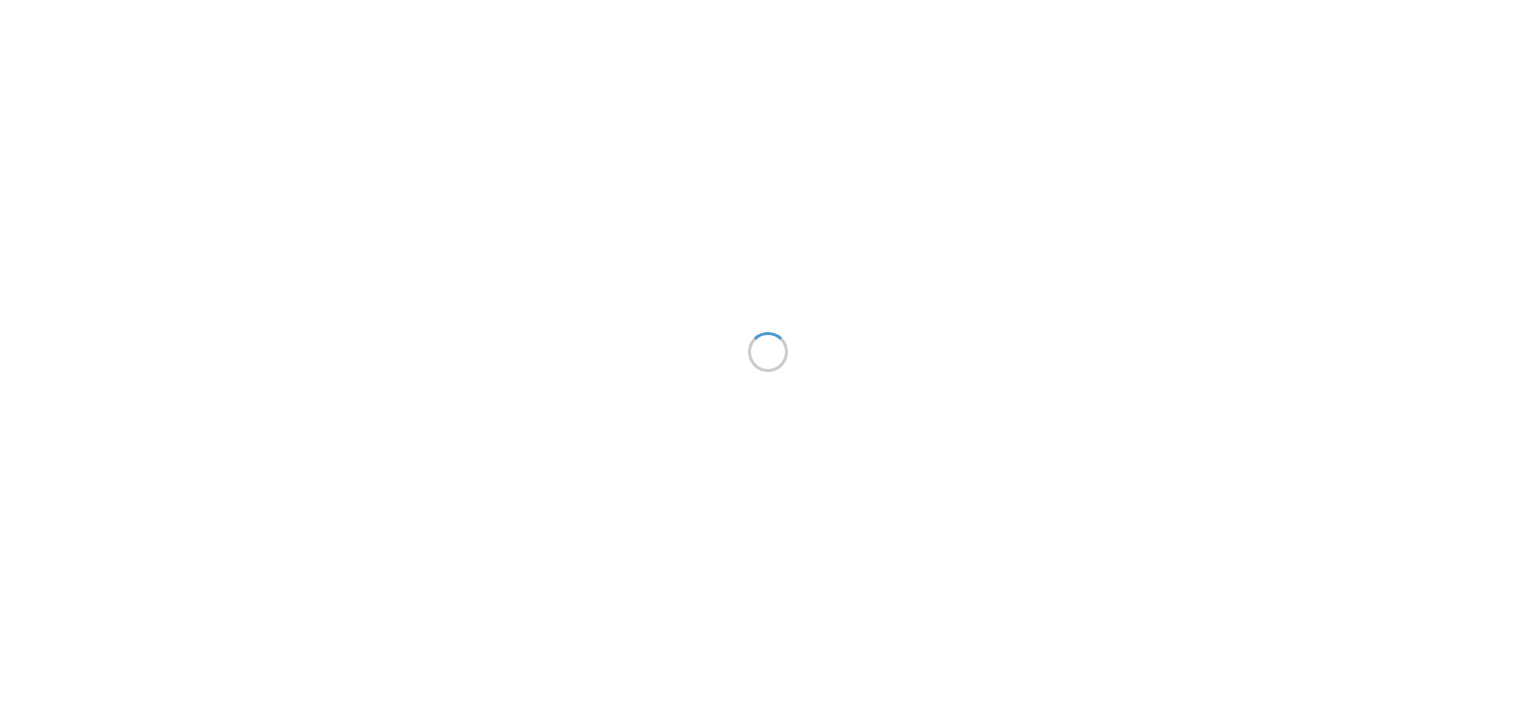 scroll, scrollTop: 0, scrollLeft: 0, axis: both 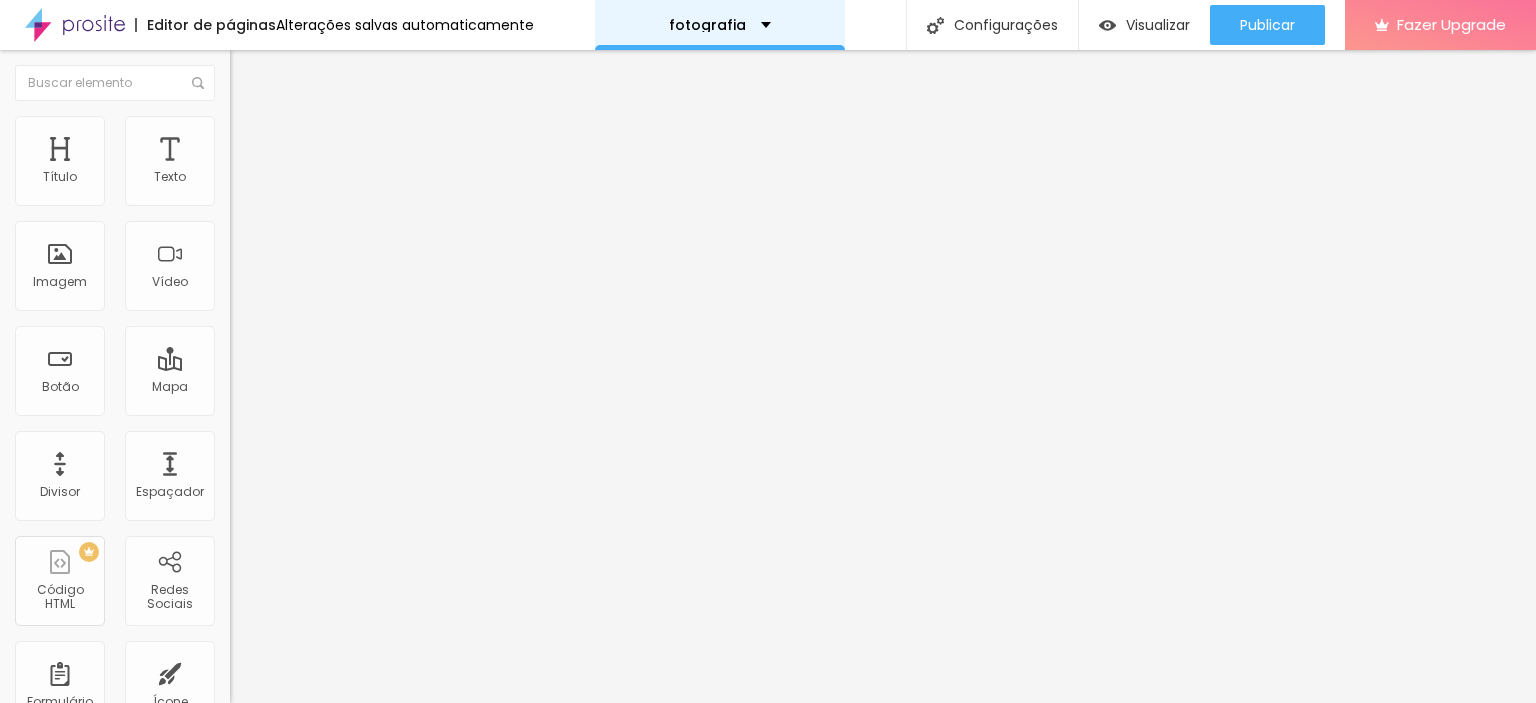 click on "fotografia" at bounding box center (720, 25) 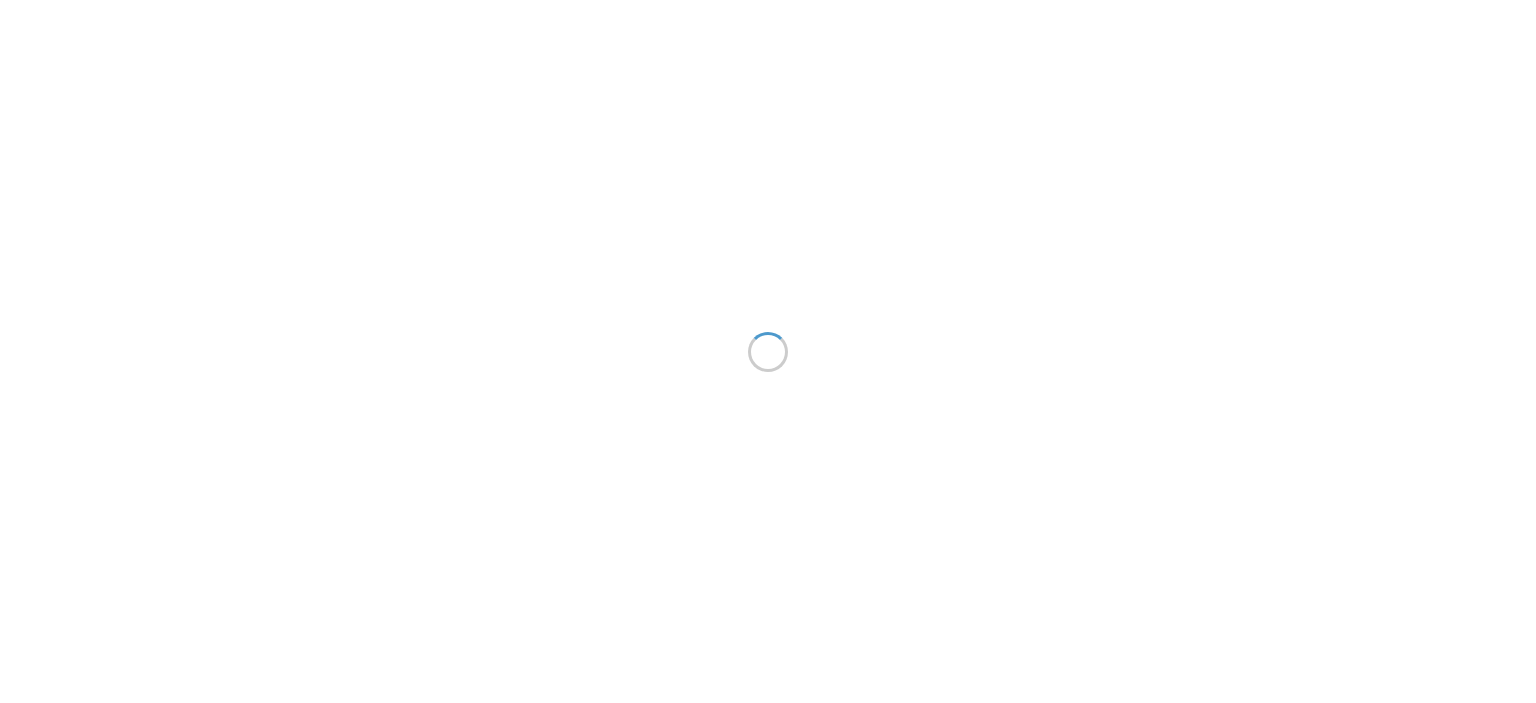scroll, scrollTop: 0, scrollLeft: 0, axis: both 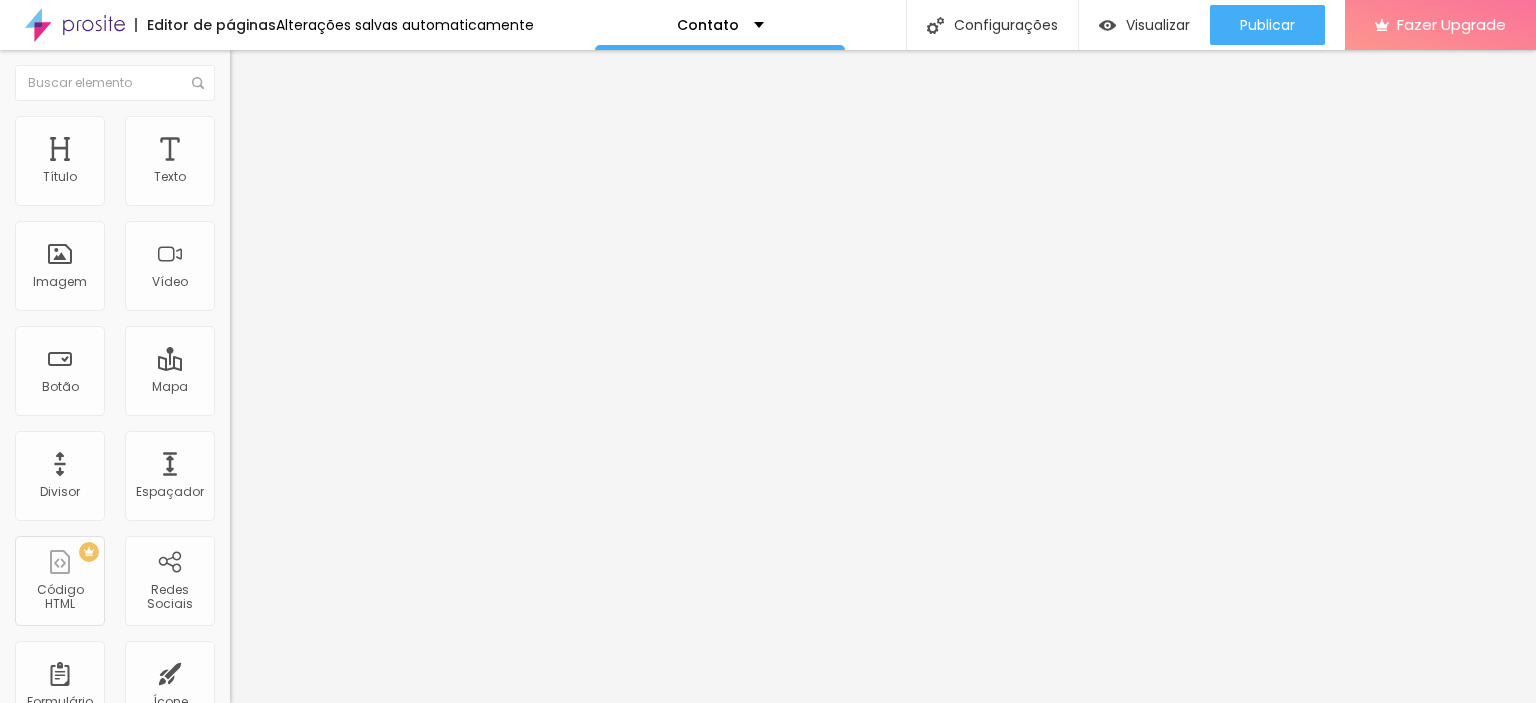 click on "Estilo" at bounding box center [345, 126] 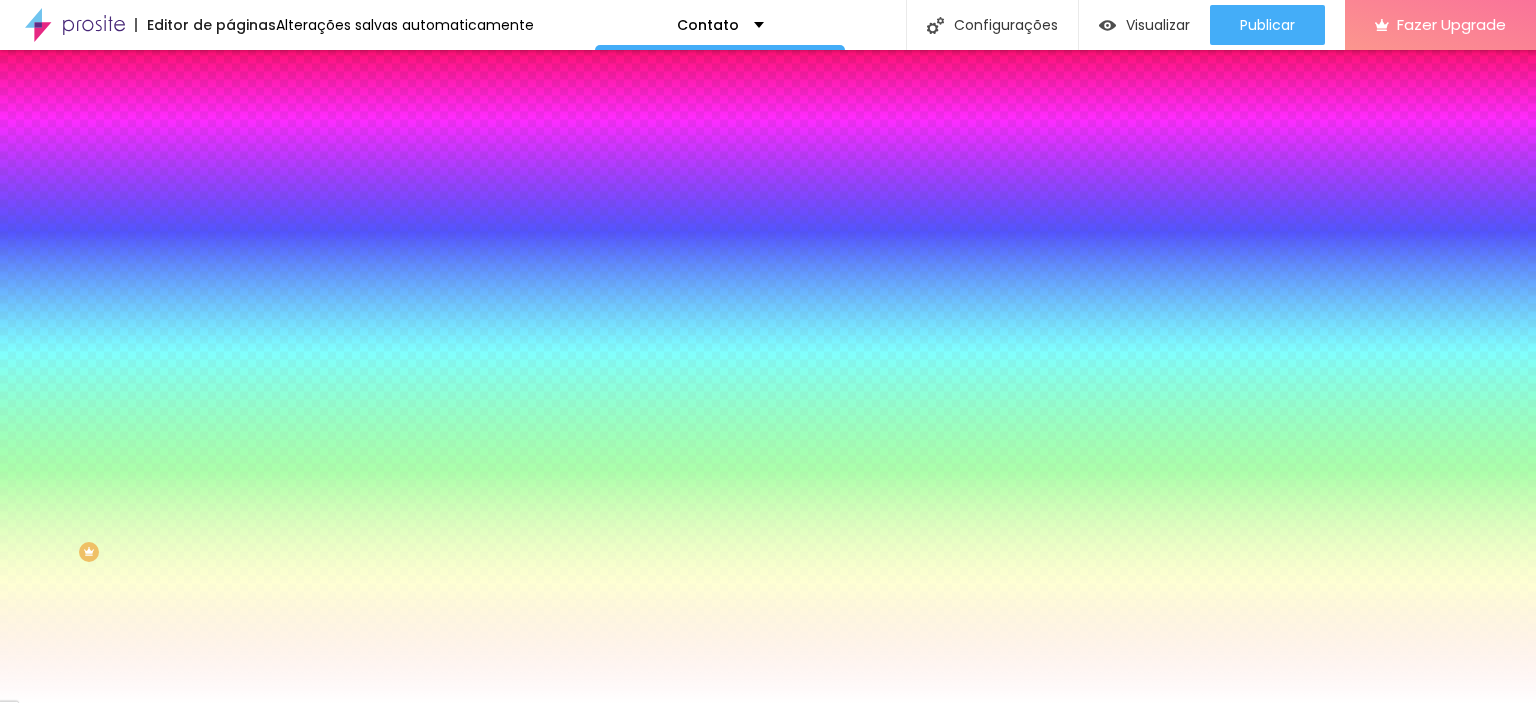 click on "Conteúdo" at bounding box center [279, 109] 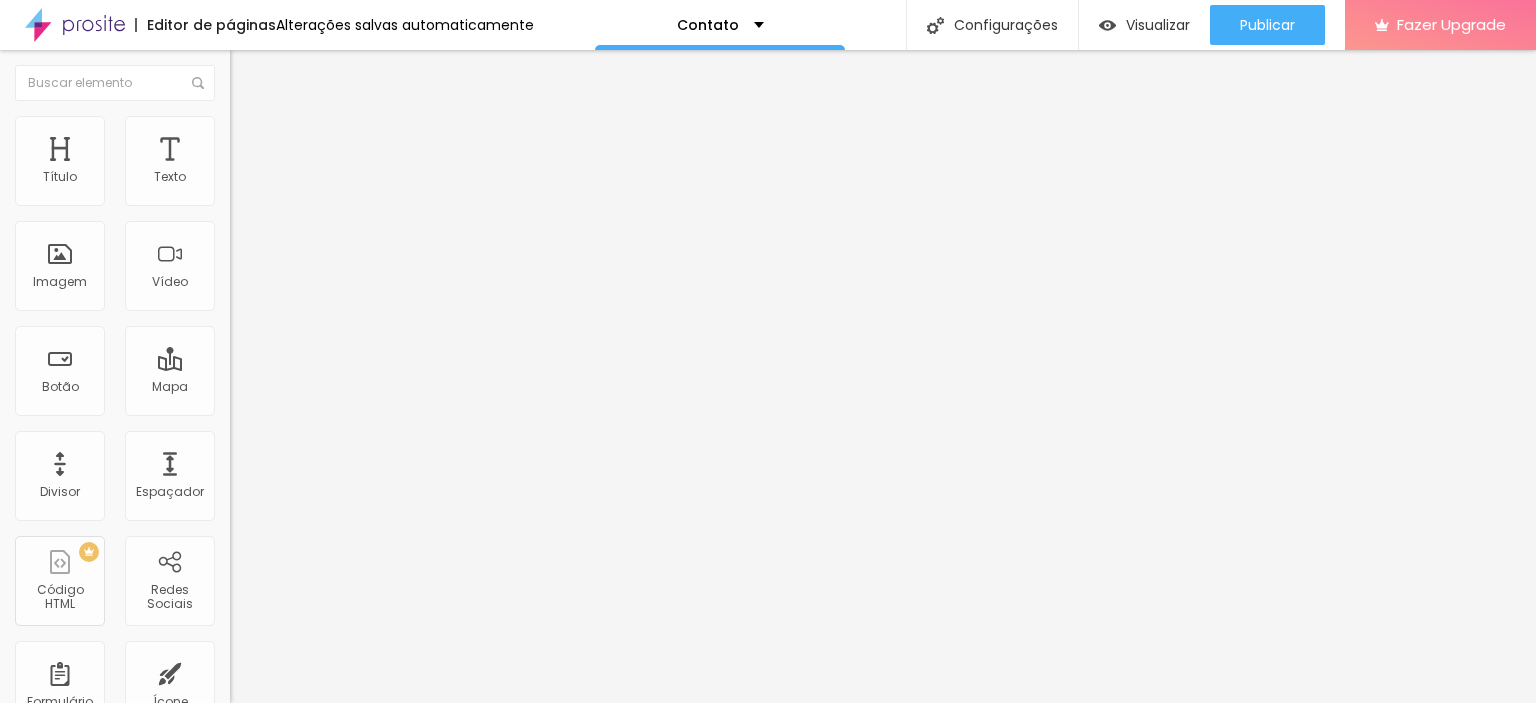 click at bounding box center [236, 209] 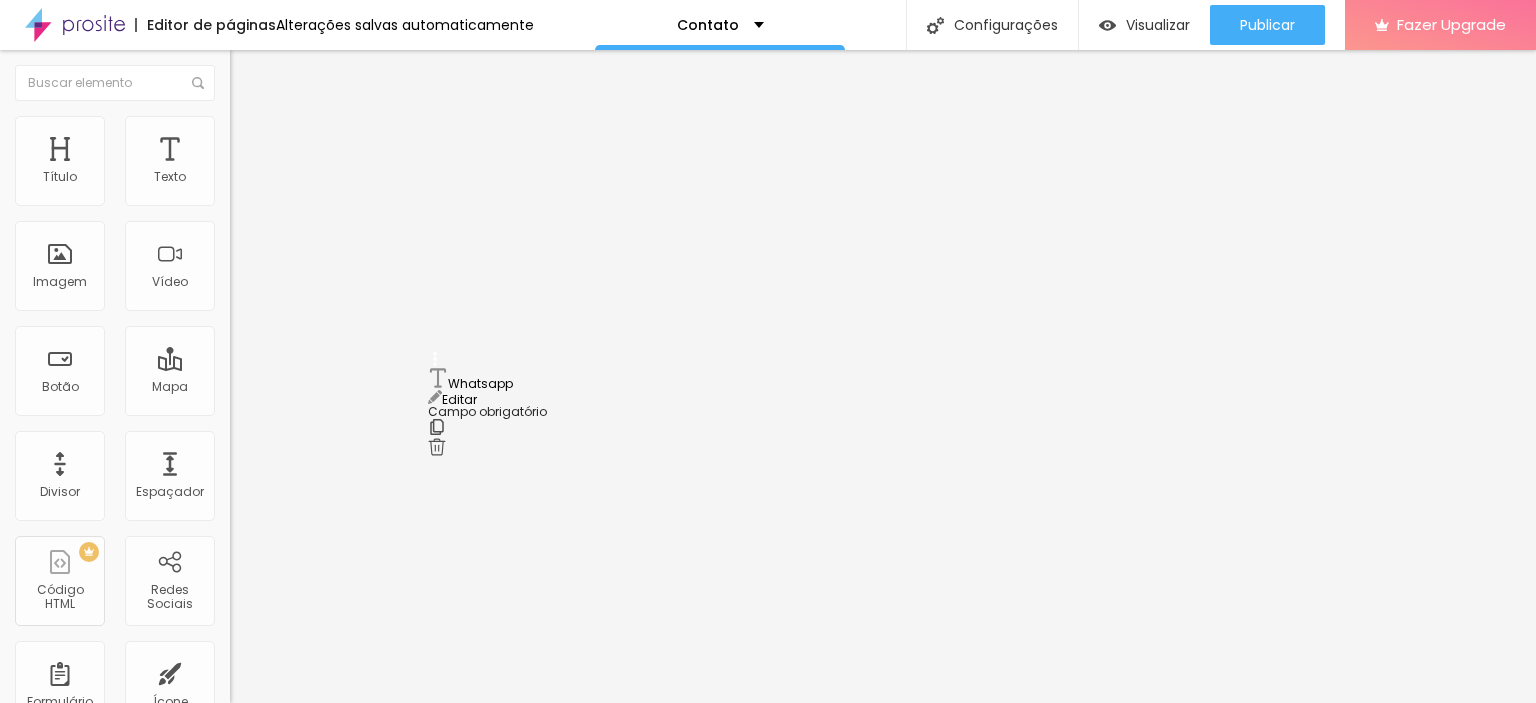 drag, startPoint x: 432, startPoint y: 423, endPoint x: 436, endPoint y: 361, distance: 62.1289 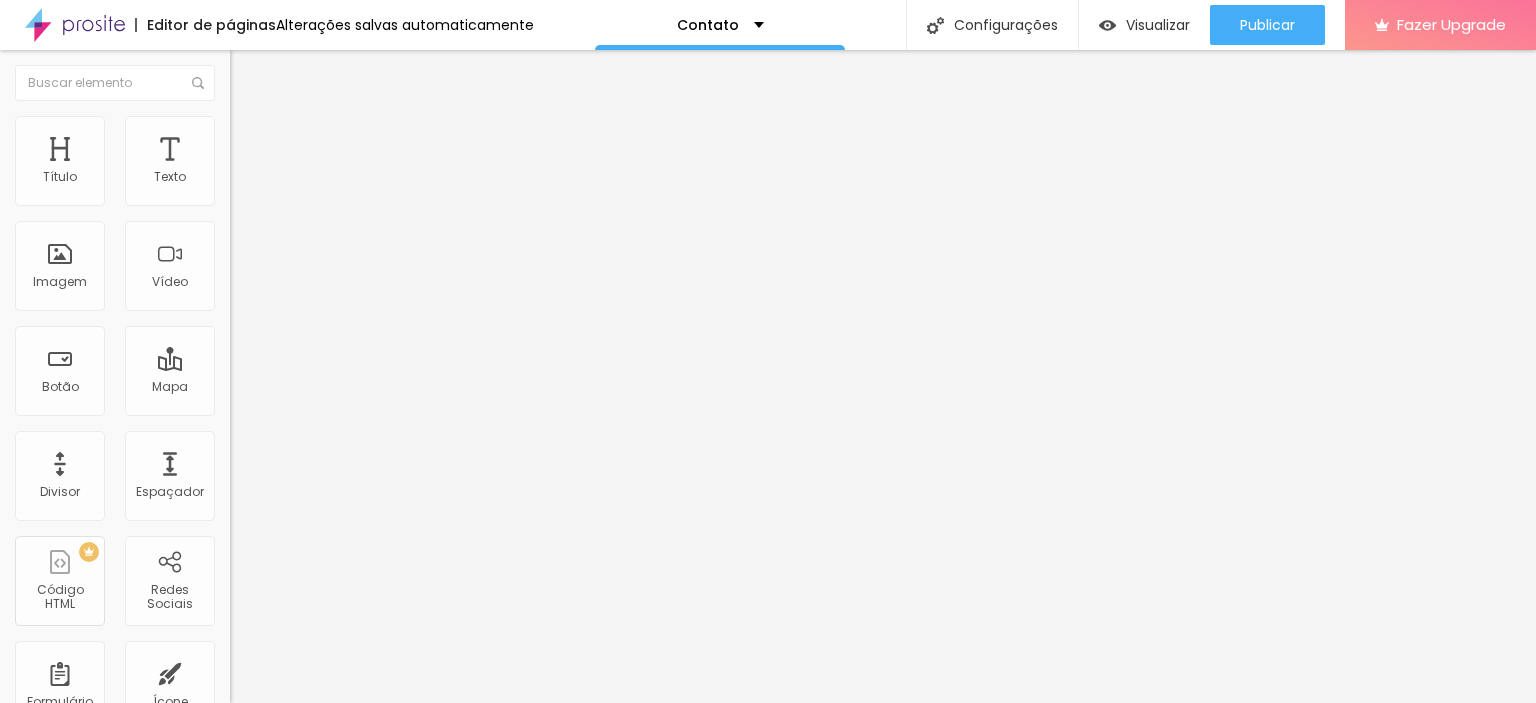 click on "Editar" at bounding box center (31, 1113) 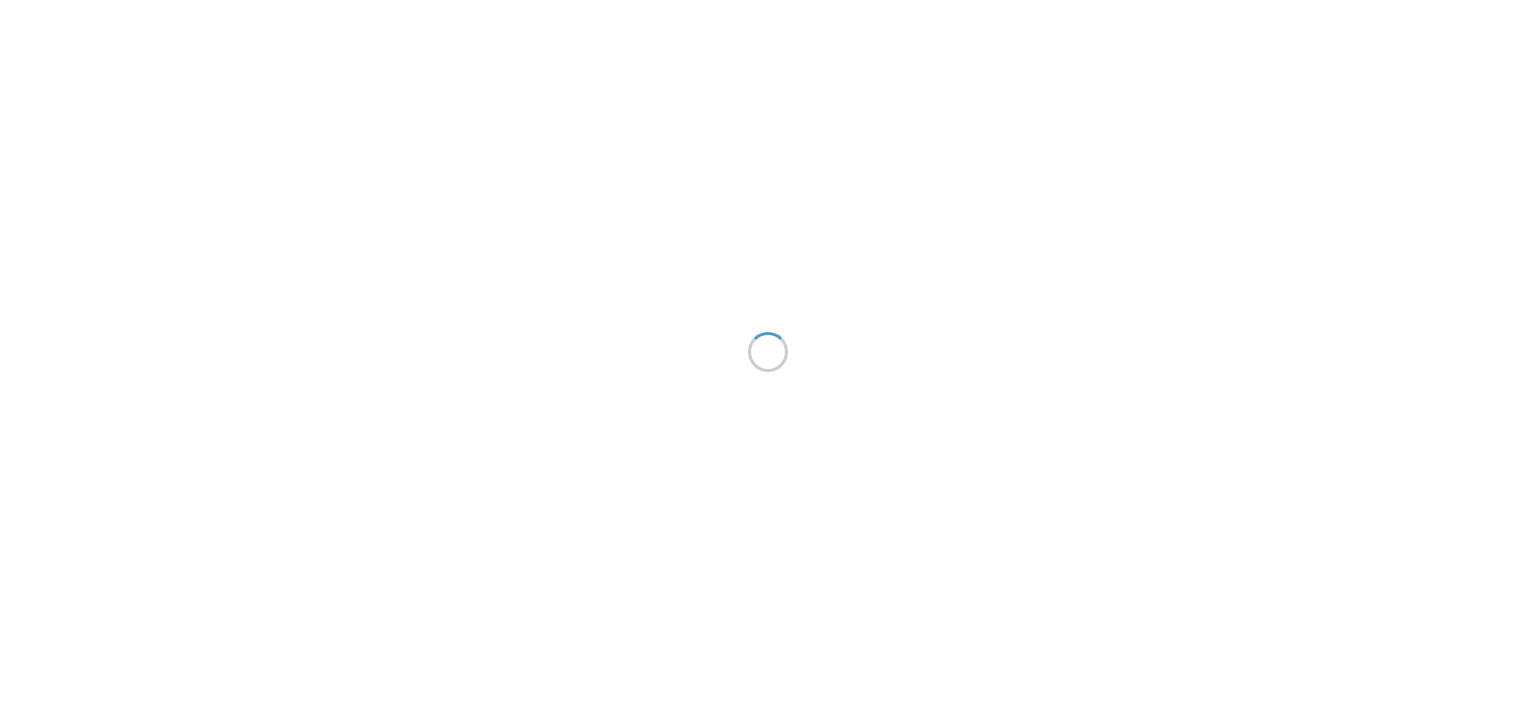scroll, scrollTop: 0, scrollLeft: 0, axis: both 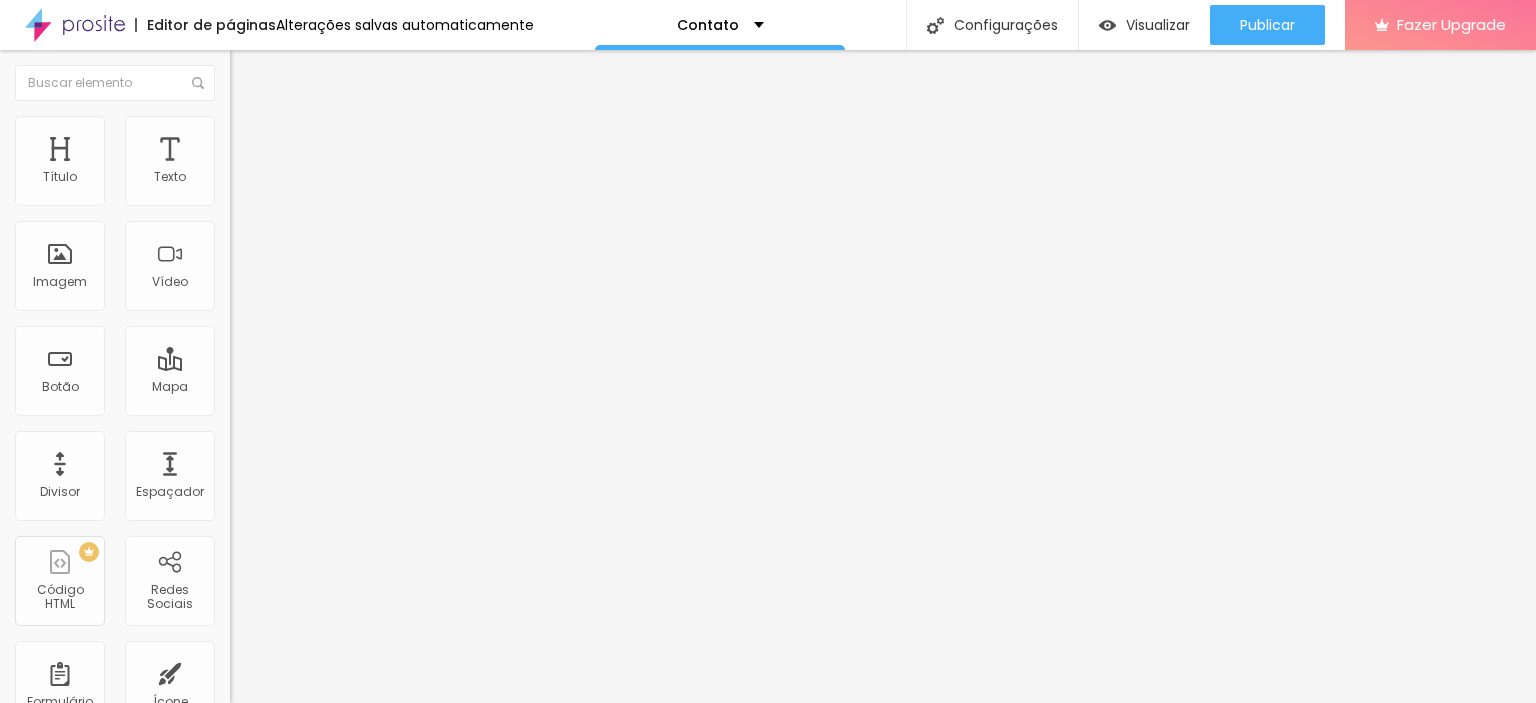 click at bounding box center [236, 209] 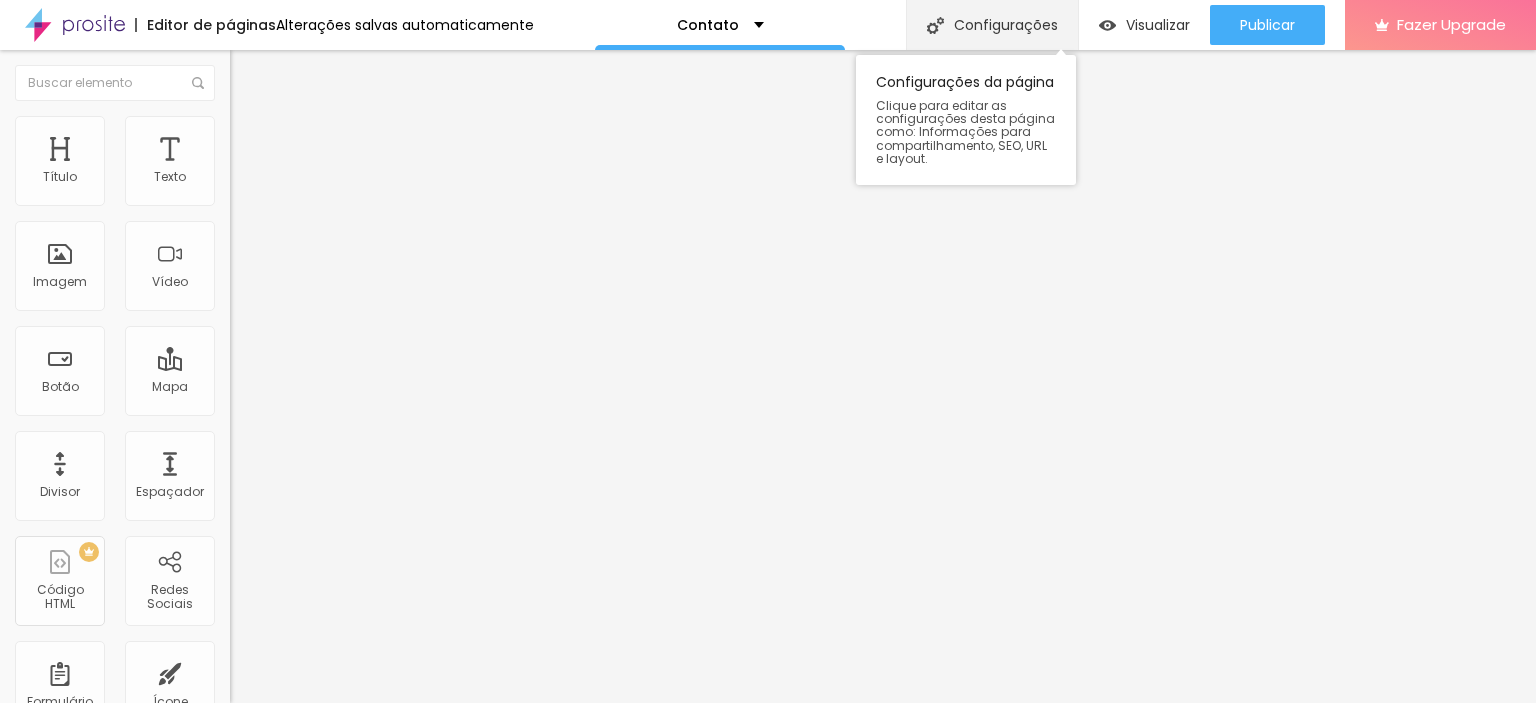 click on "Configurações" at bounding box center (992, 25) 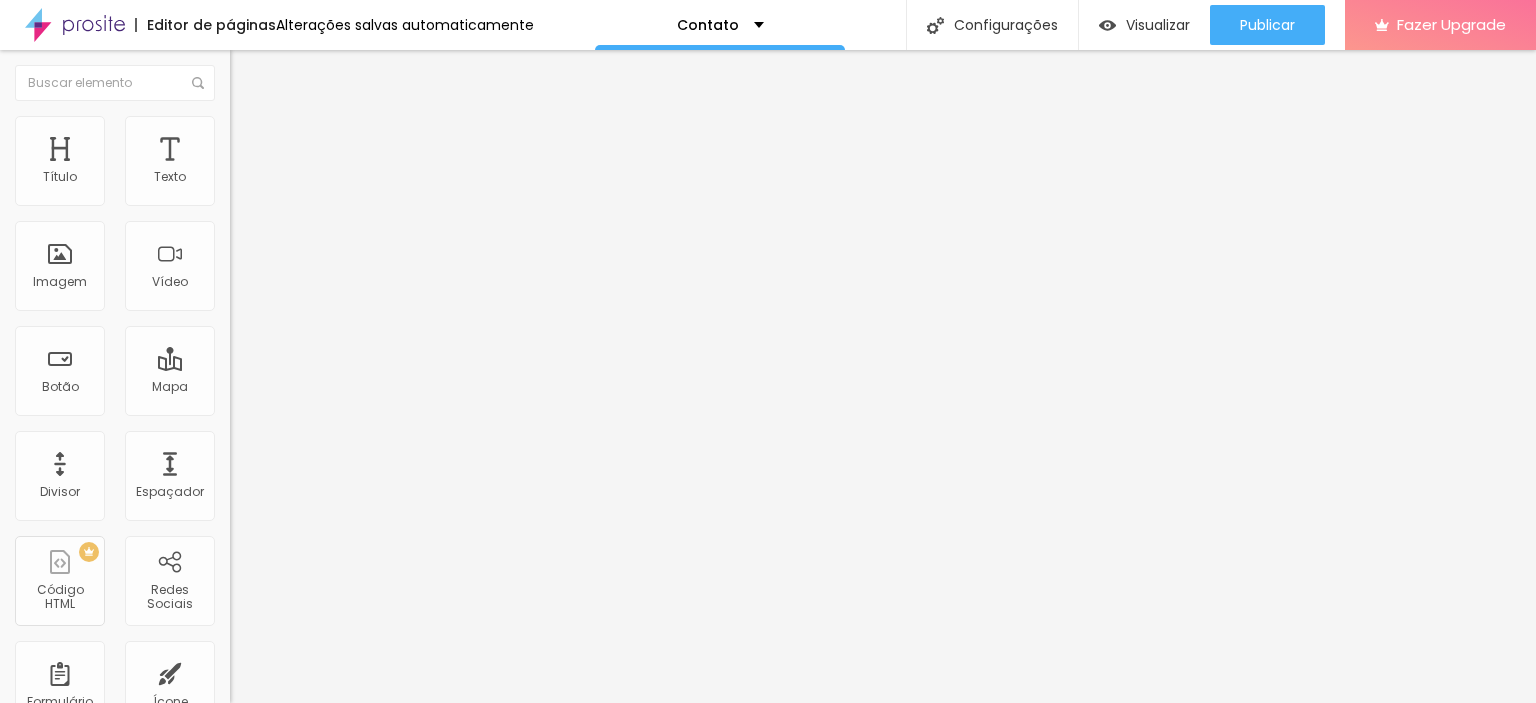 click on "Redes Sociais" at bounding box center [768, 751] 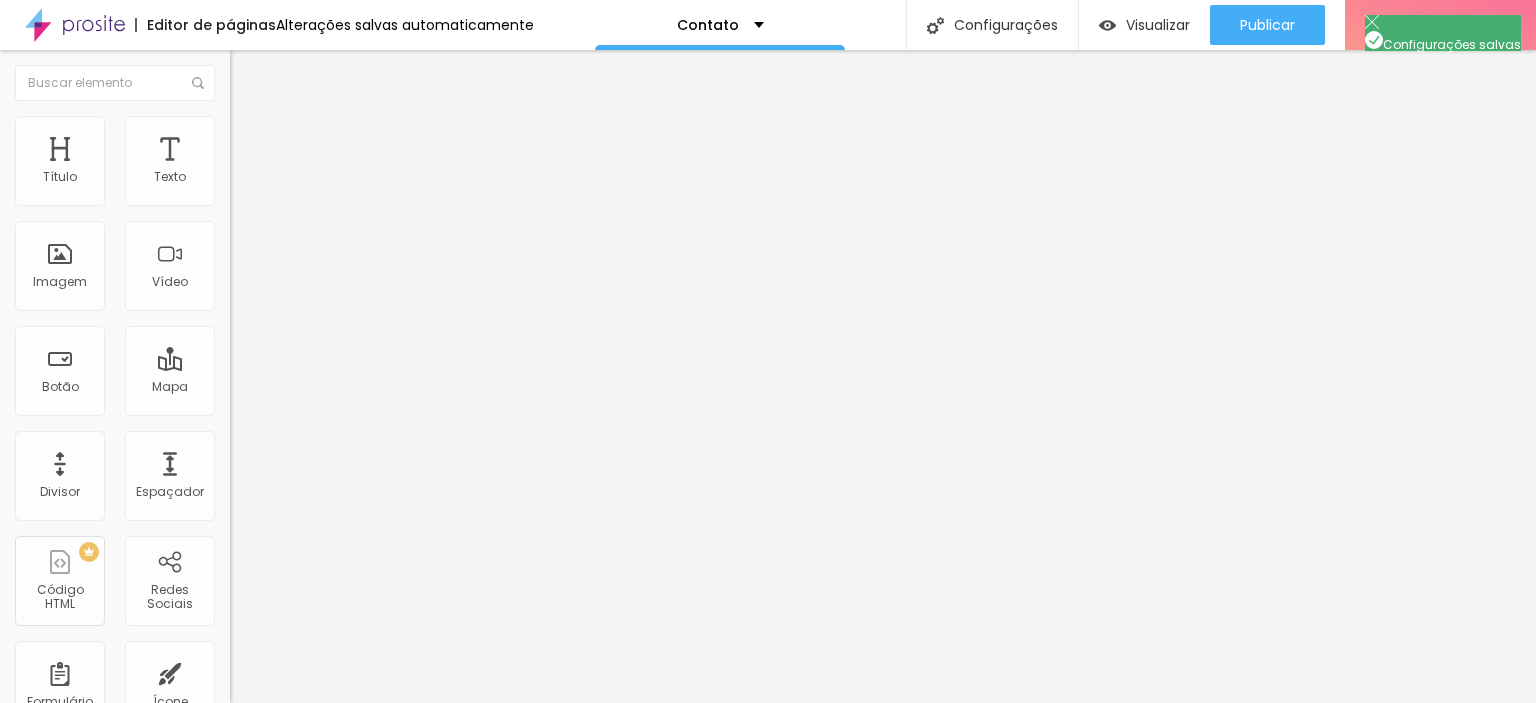 click at bounding box center (768, 724) 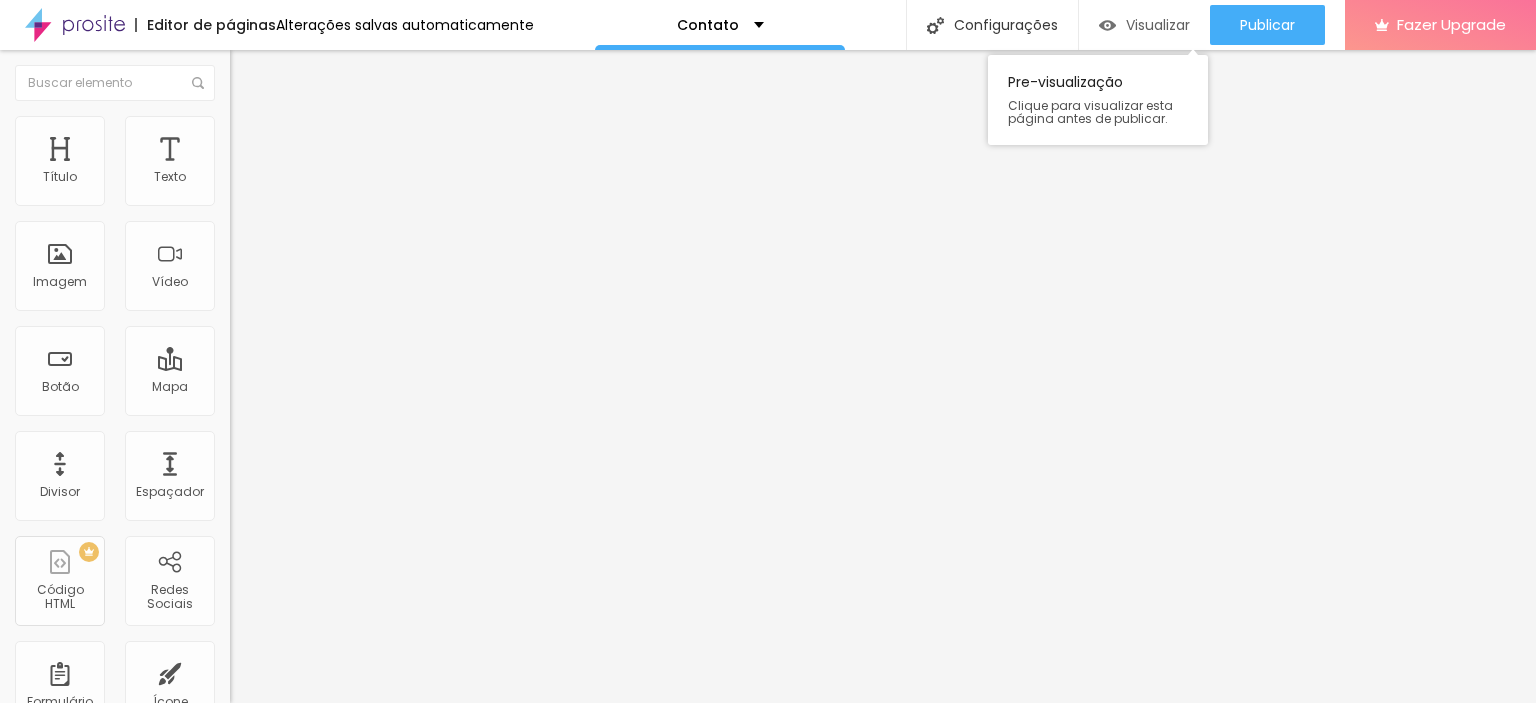 click on "Visualizar" at bounding box center [1144, 25] 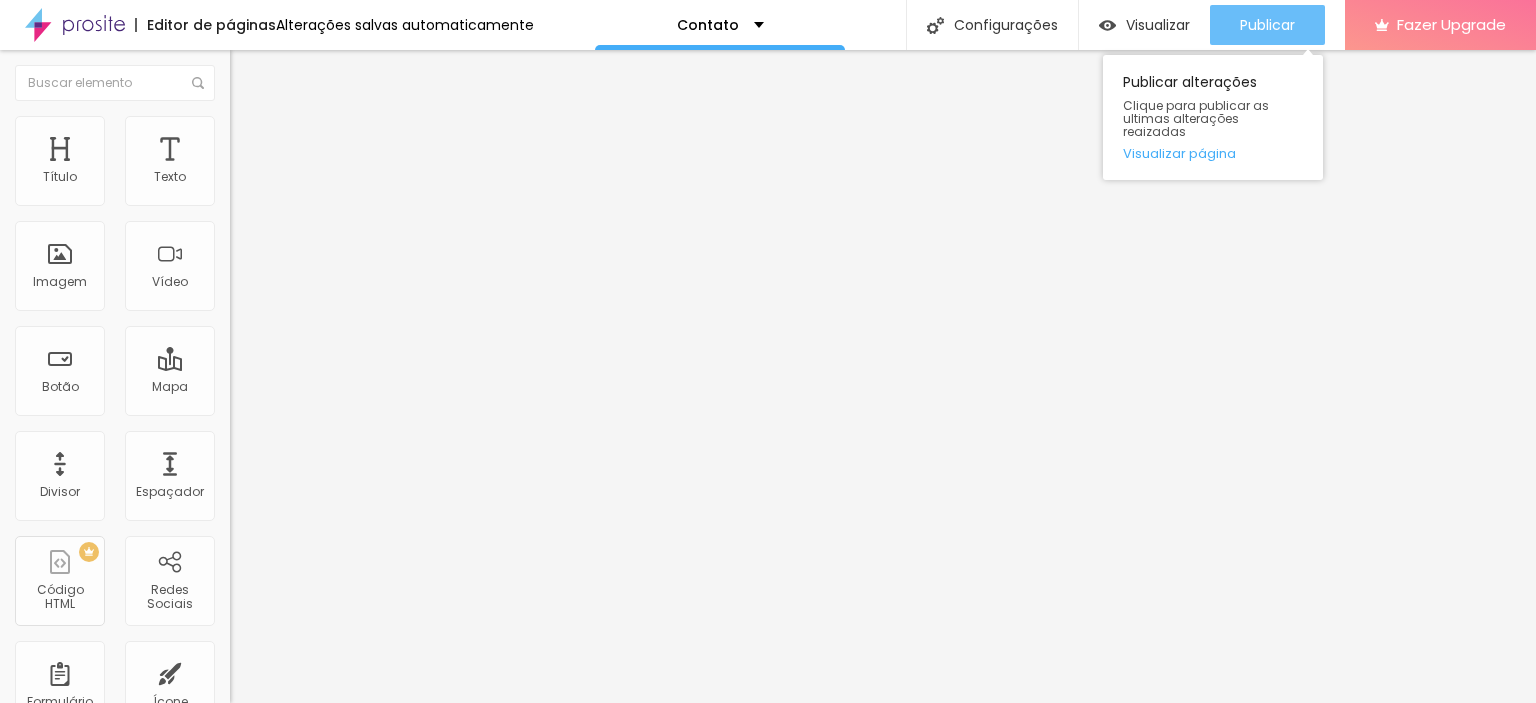 click on "Publicar" at bounding box center [1267, 25] 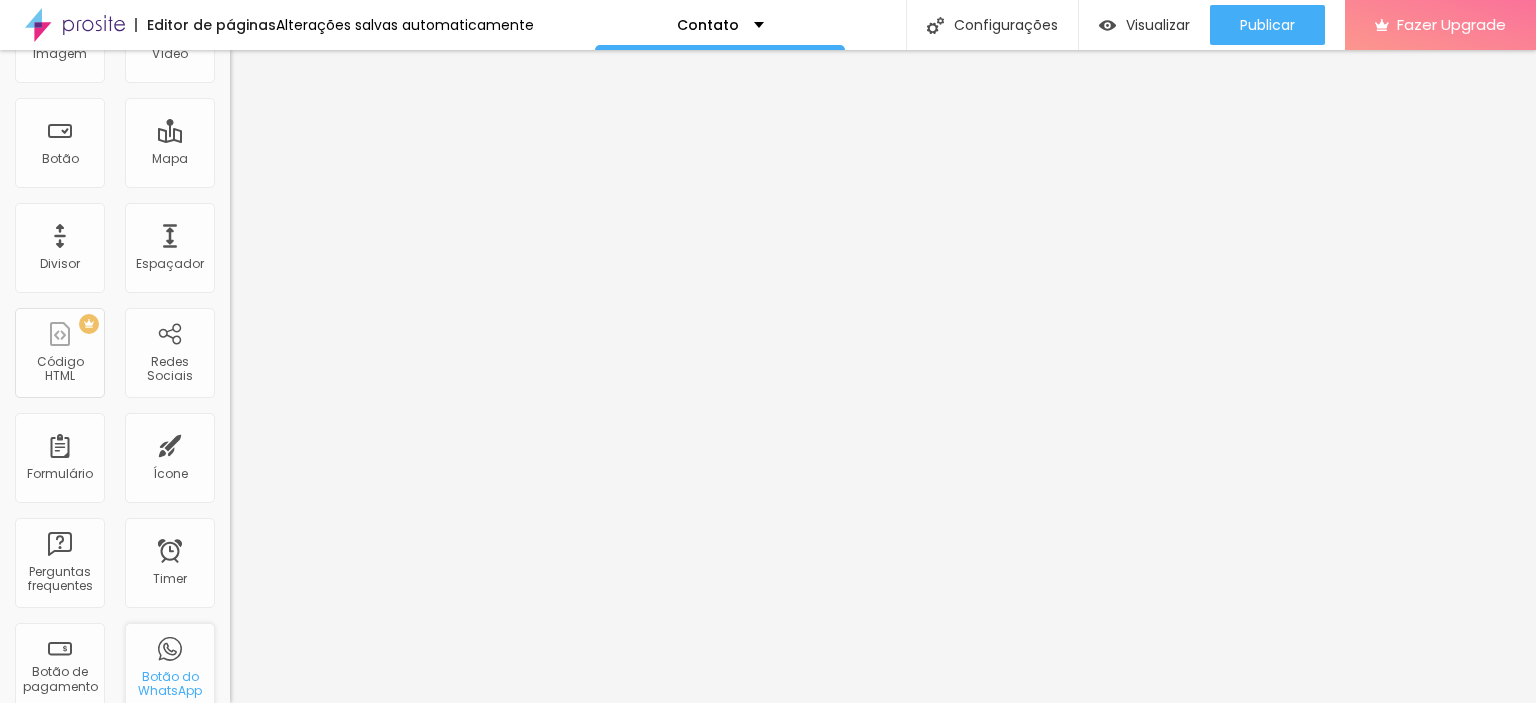 scroll, scrollTop: 0, scrollLeft: 0, axis: both 